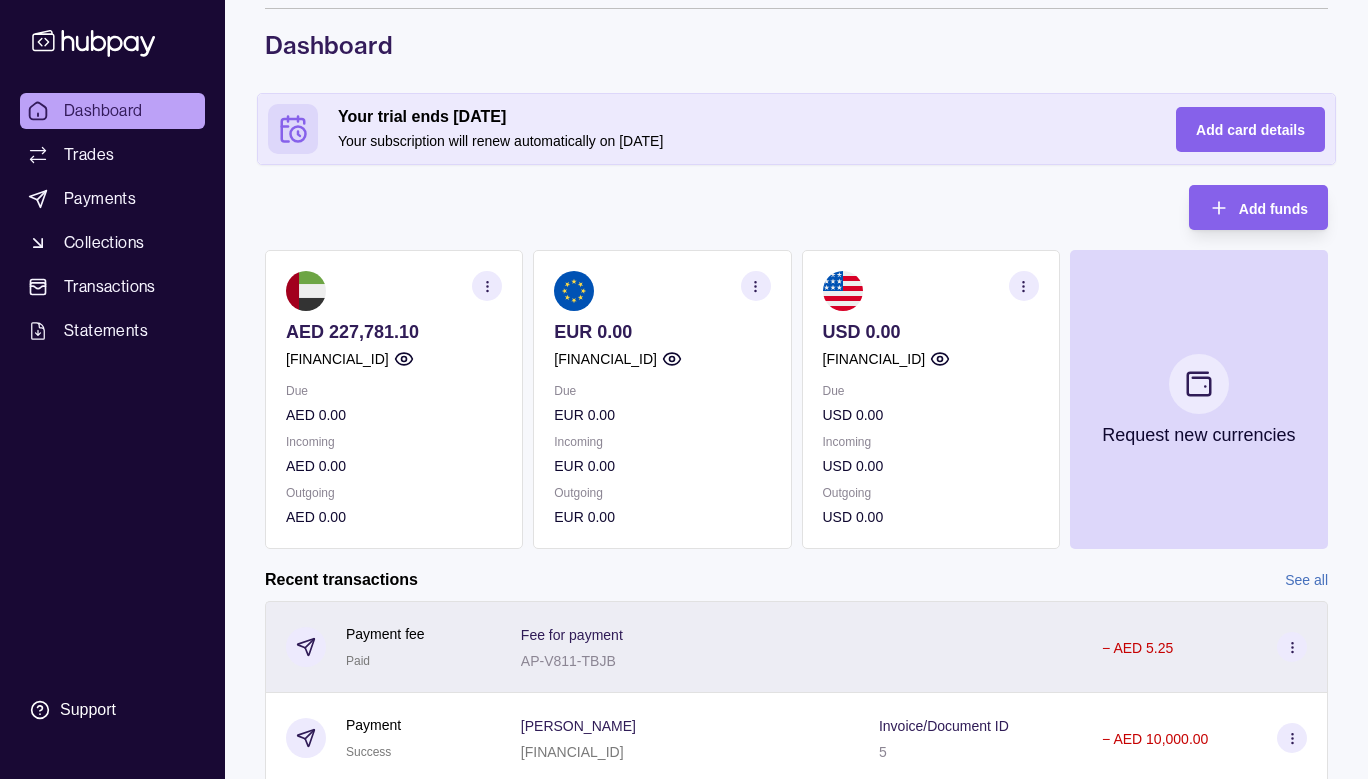 scroll, scrollTop: 108, scrollLeft: 0, axis: vertical 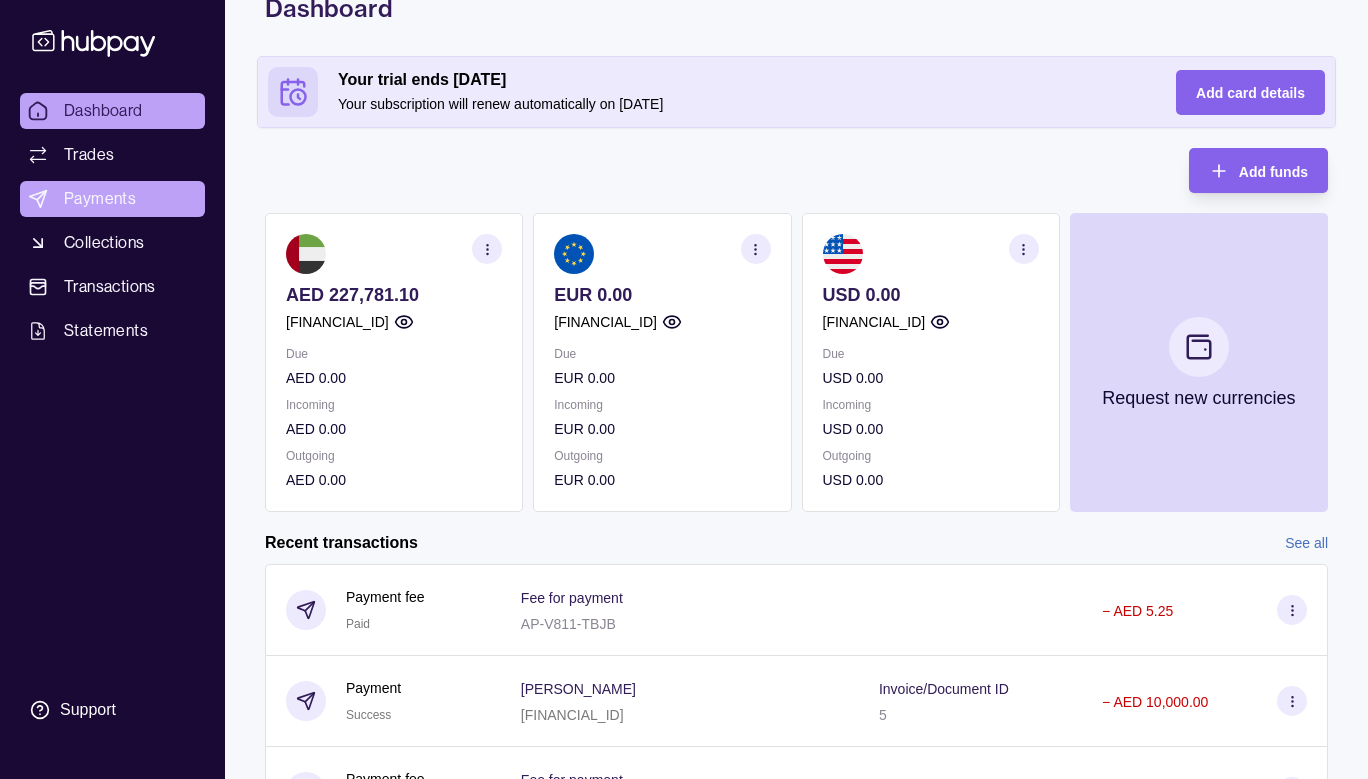 click on "Payments" at bounding box center (100, 199) 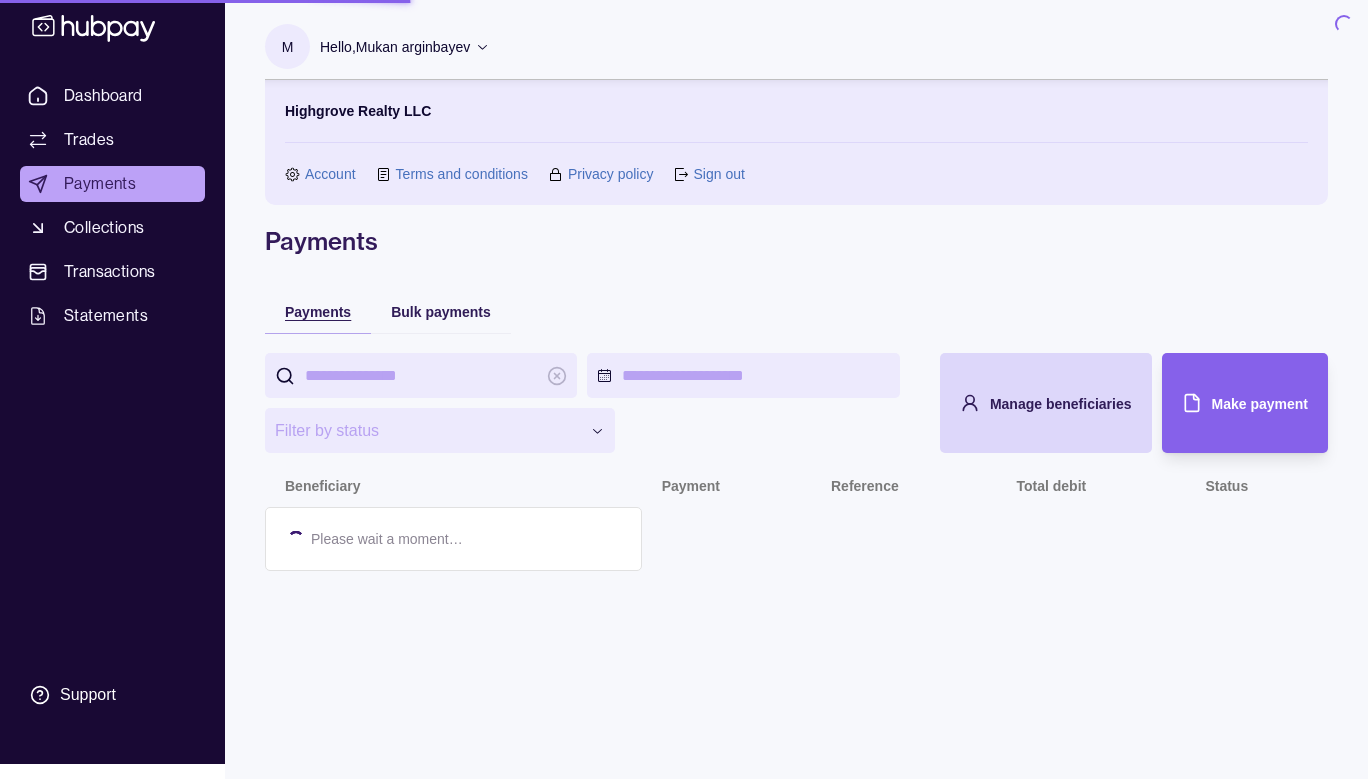 scroll, scrollTop: 0, scrollLeft: 0, axis: both 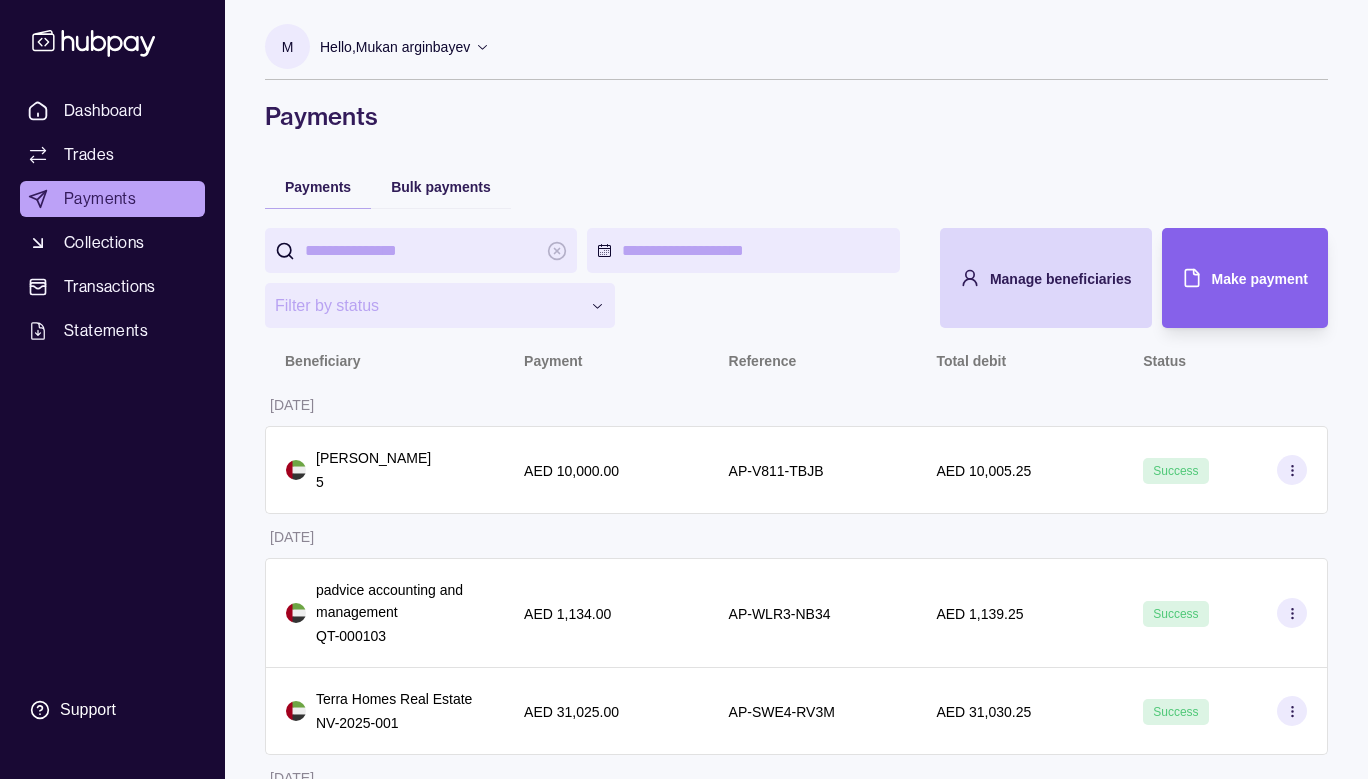 click on "Make payment" at bounding box center (1260, 279) 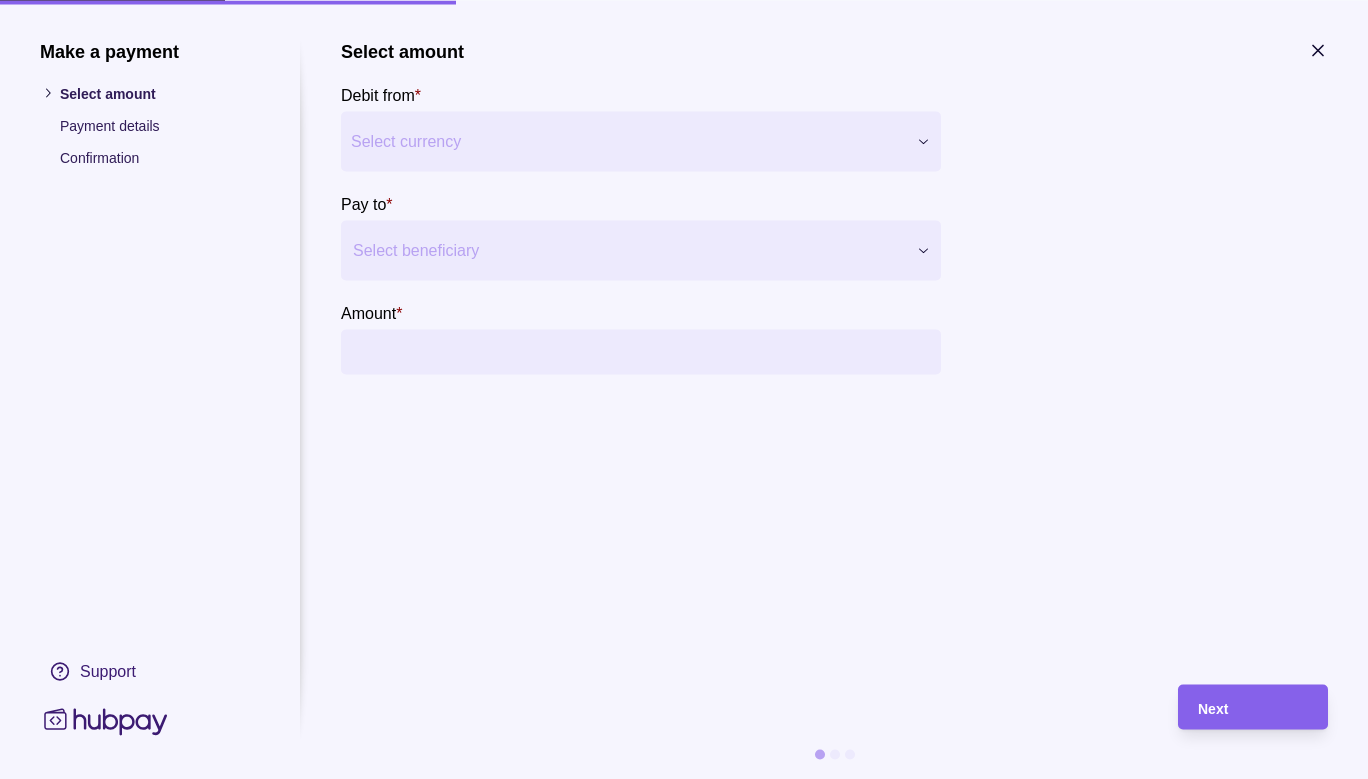 click on "Select currency" at bounding box center [628, 141] 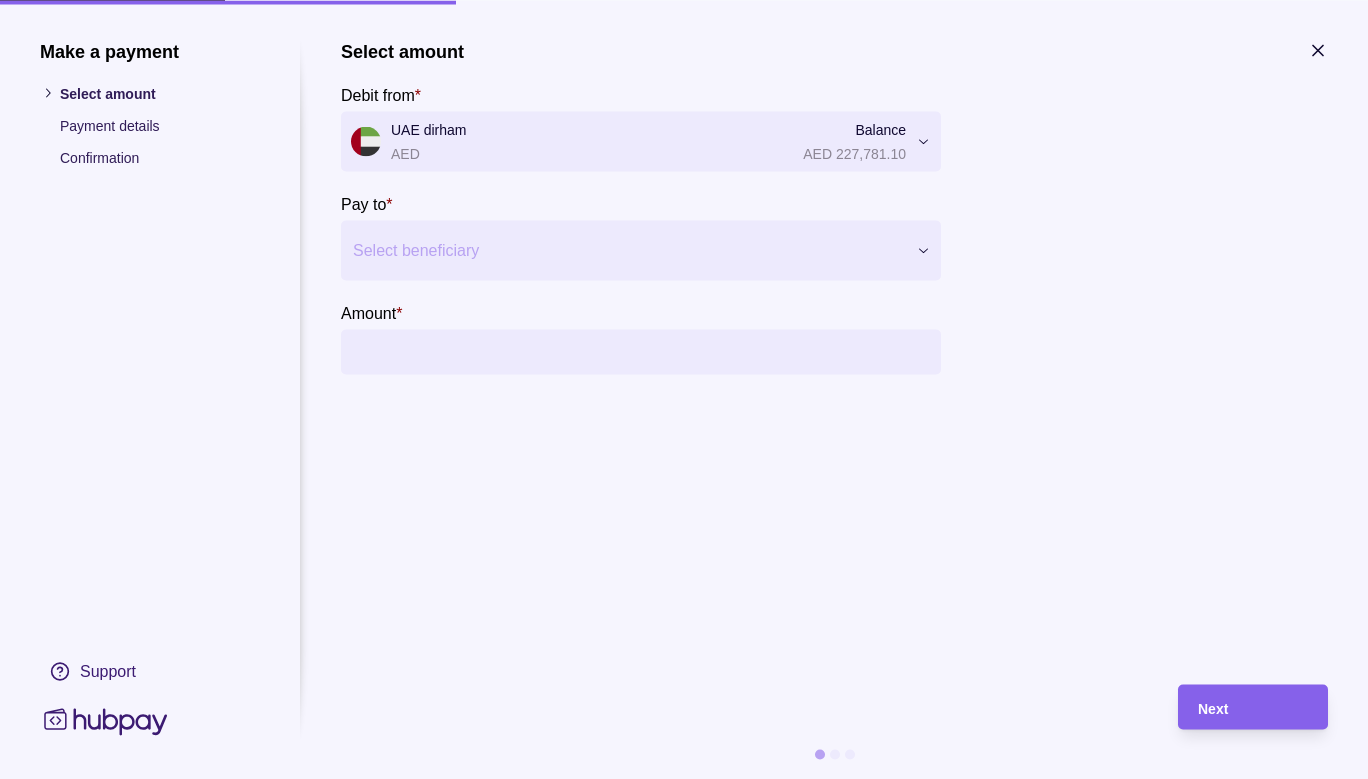 click at bounding box center [628, 250] 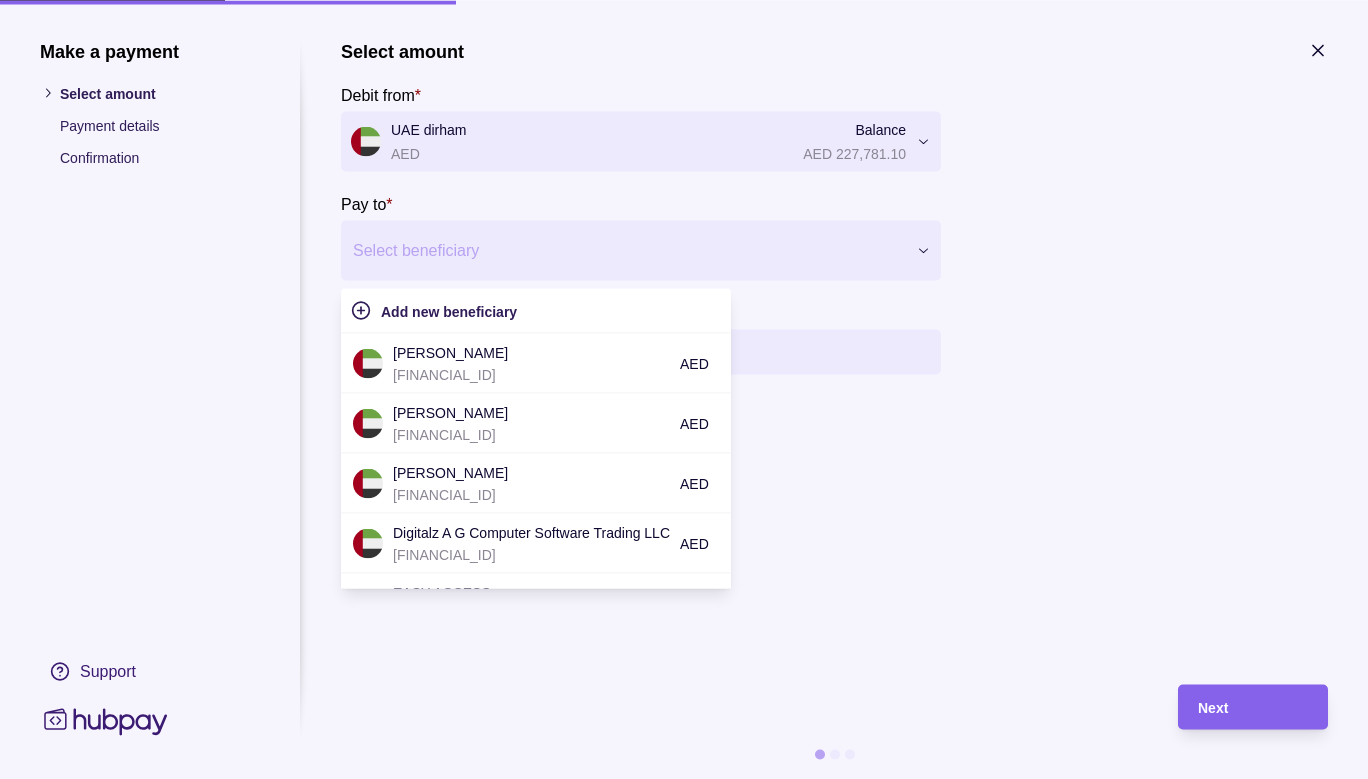 click on "**********" at bounding box center [834, 352] 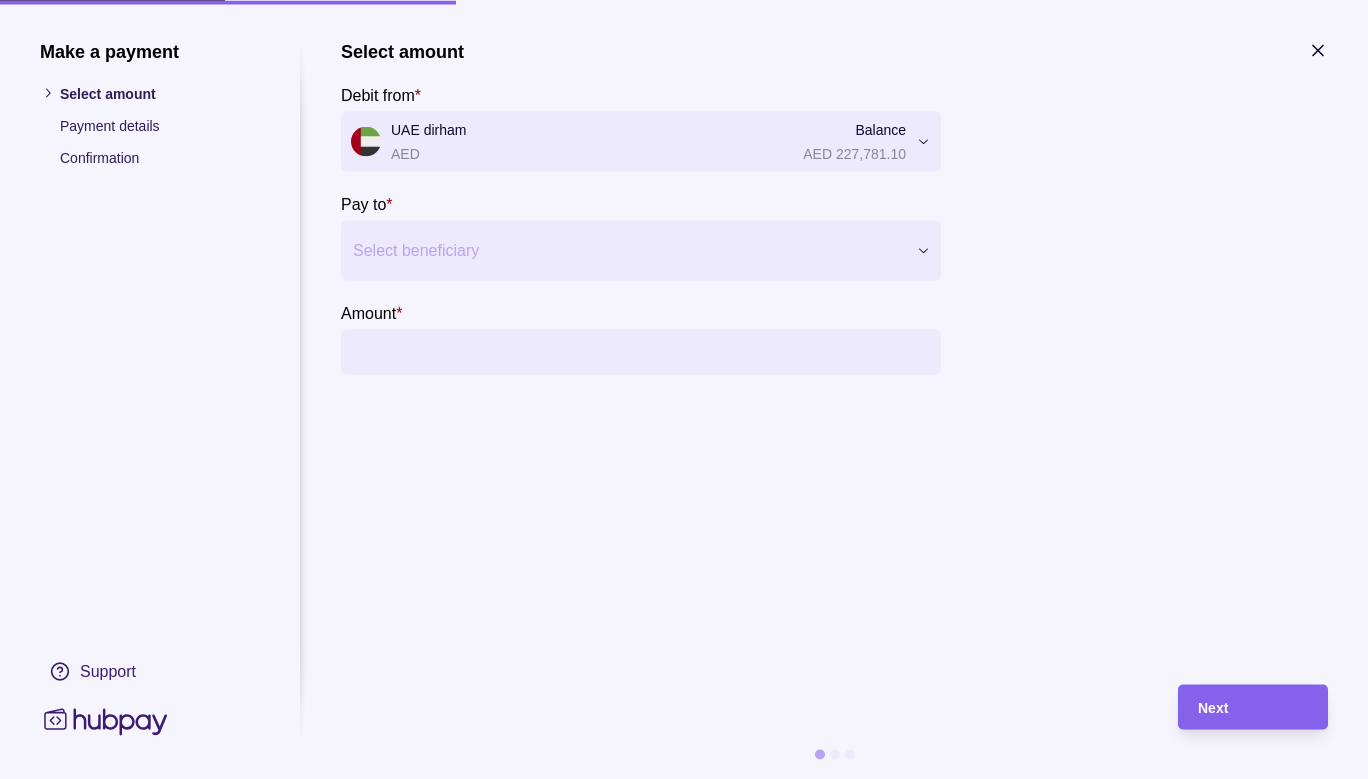 click at bounding box center [628, 250] 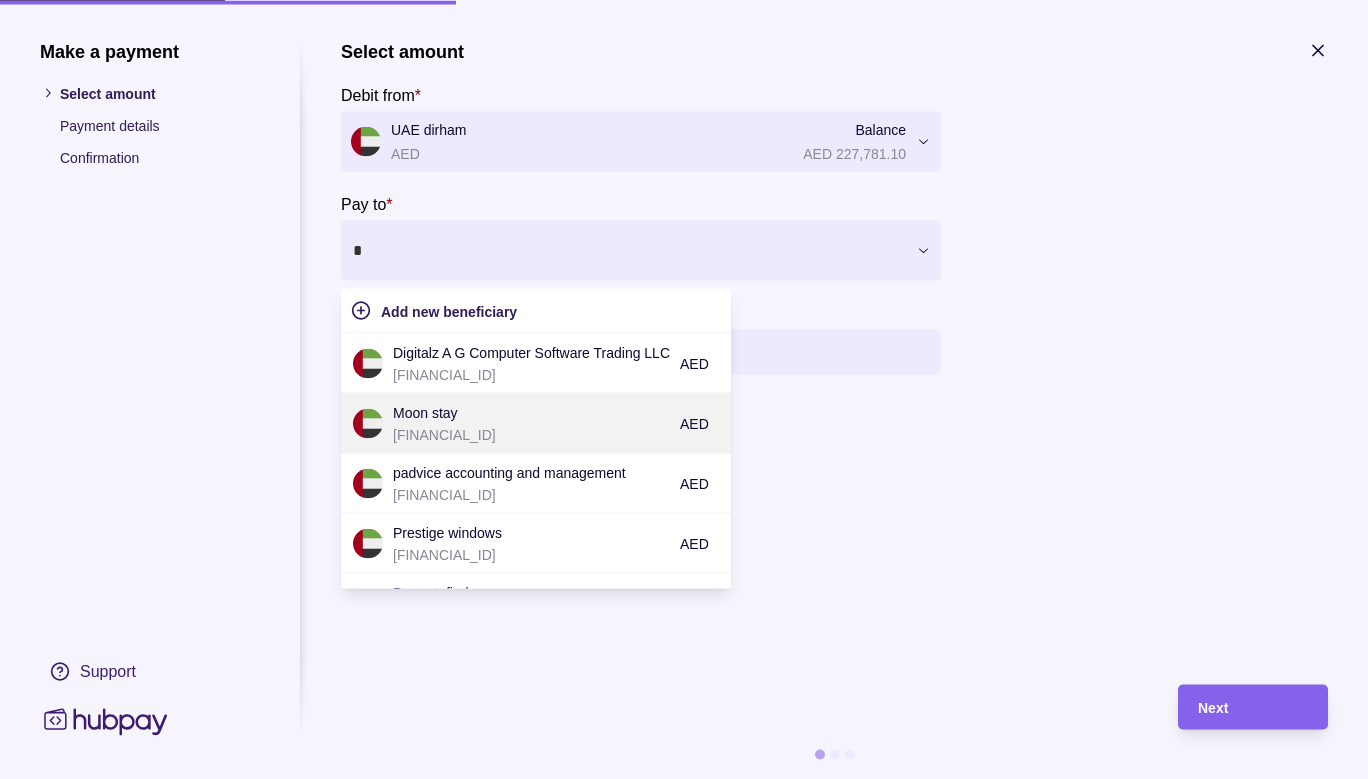 scroll, scrollTop: 105, scrollLeft: 0, axis: vertical 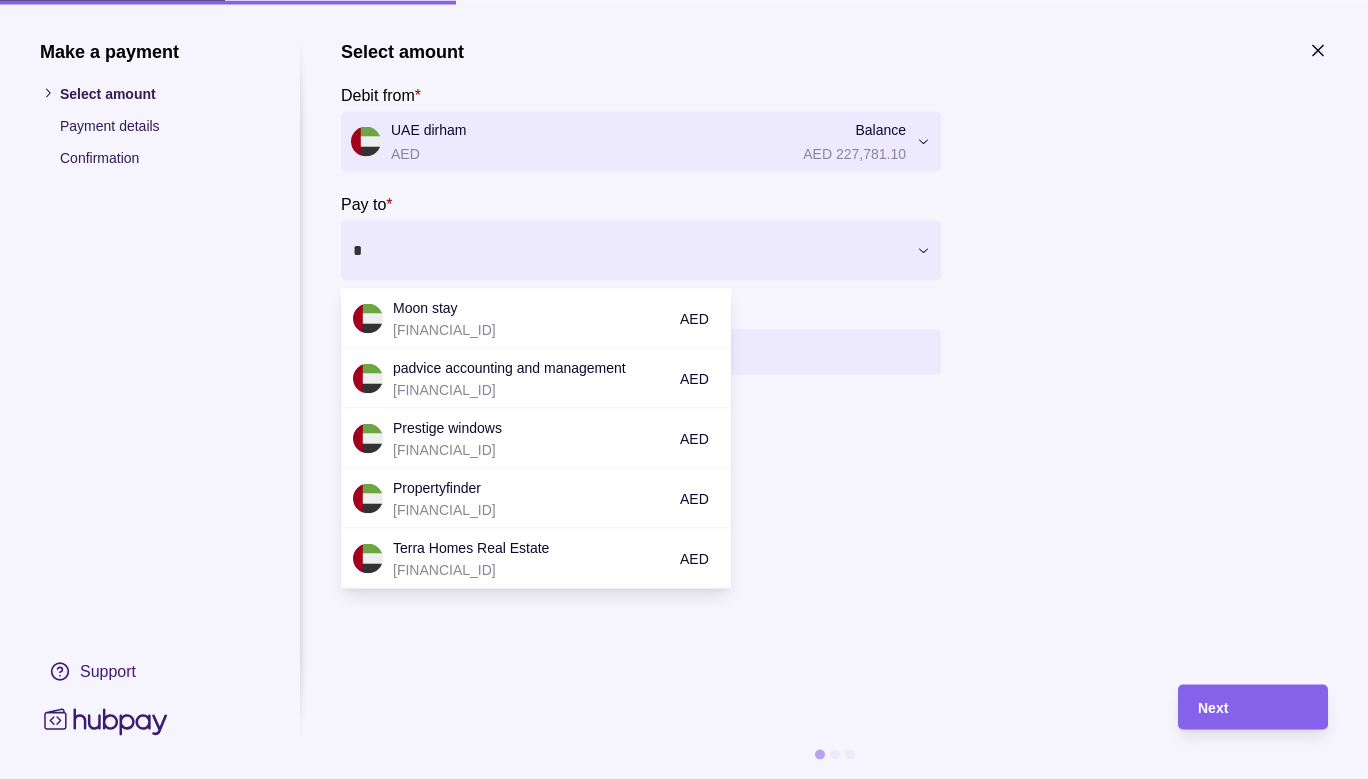 type on "*" 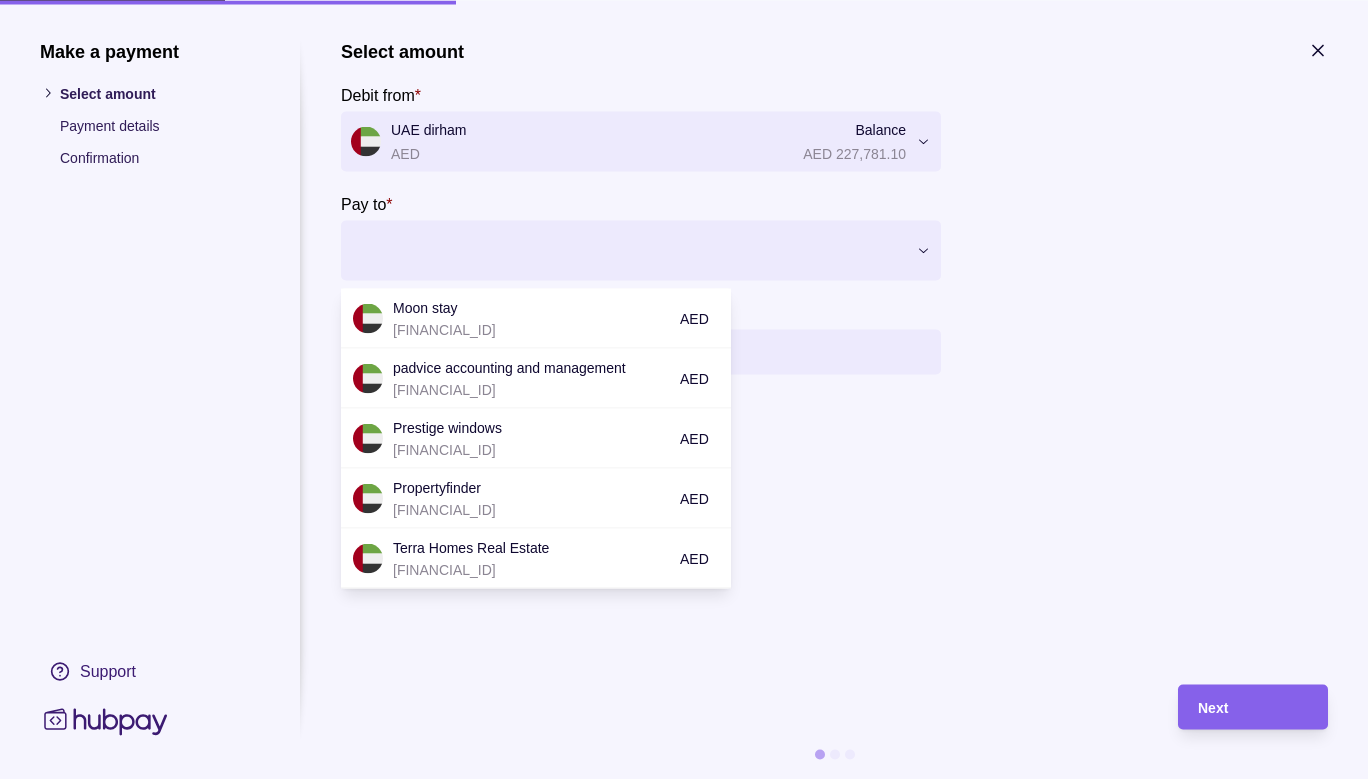 click on "**********" at bounding box center (834, 352) 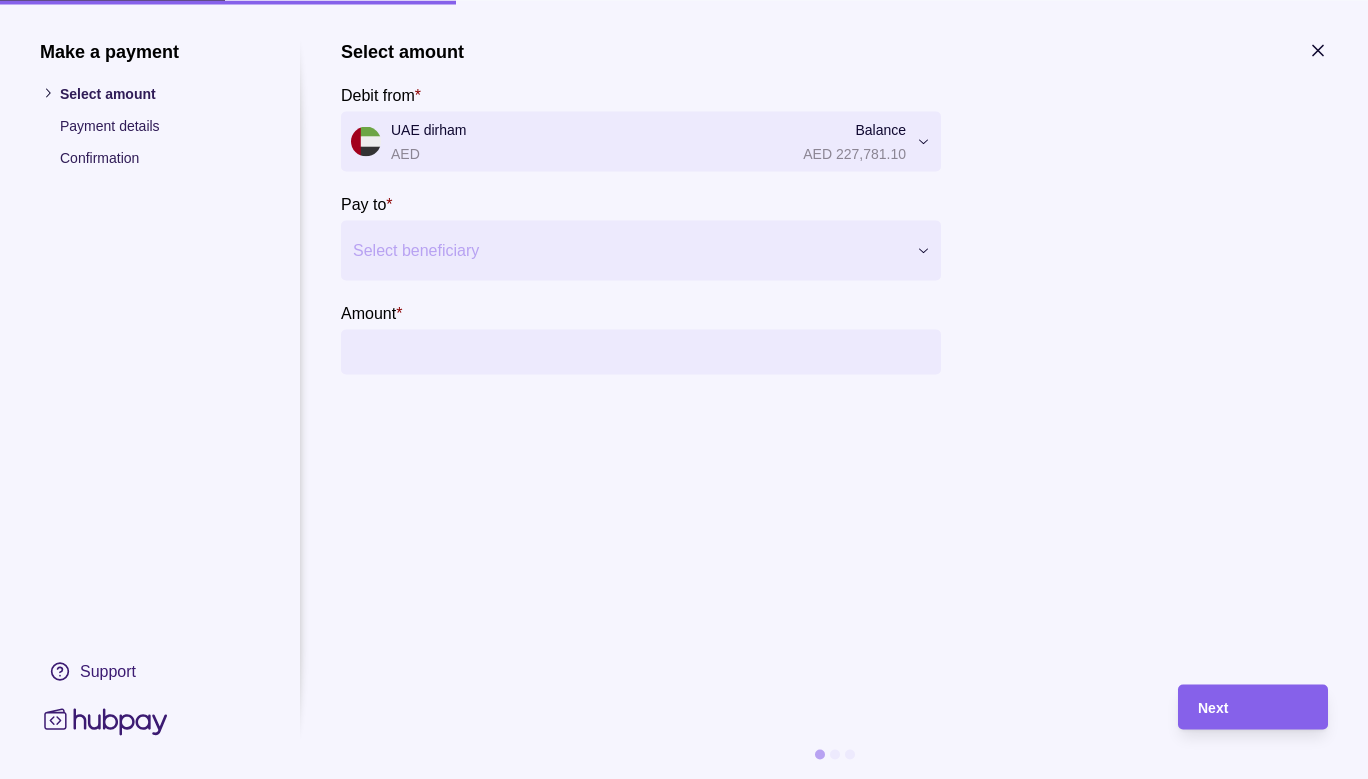 click at bounding box center (628, 250) 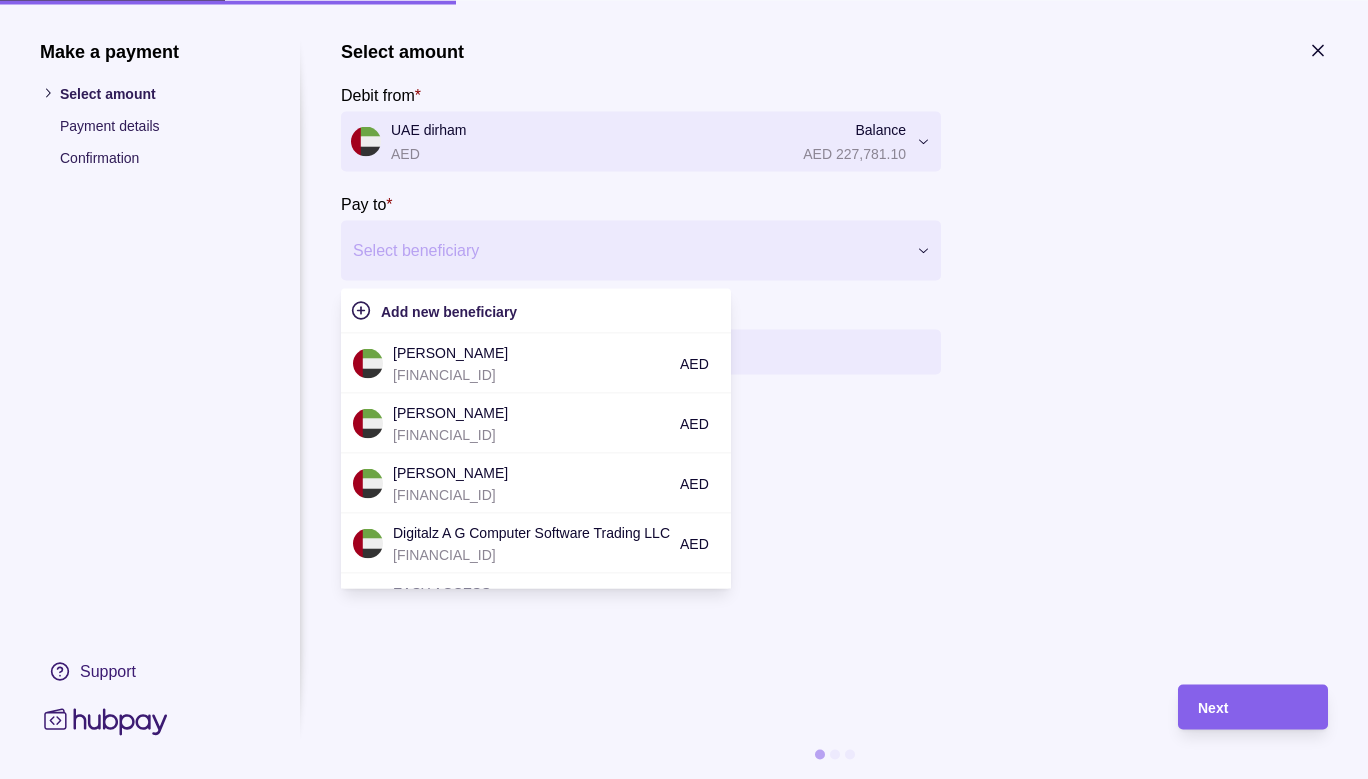 click on "**********" at bounding box center (834, 352) 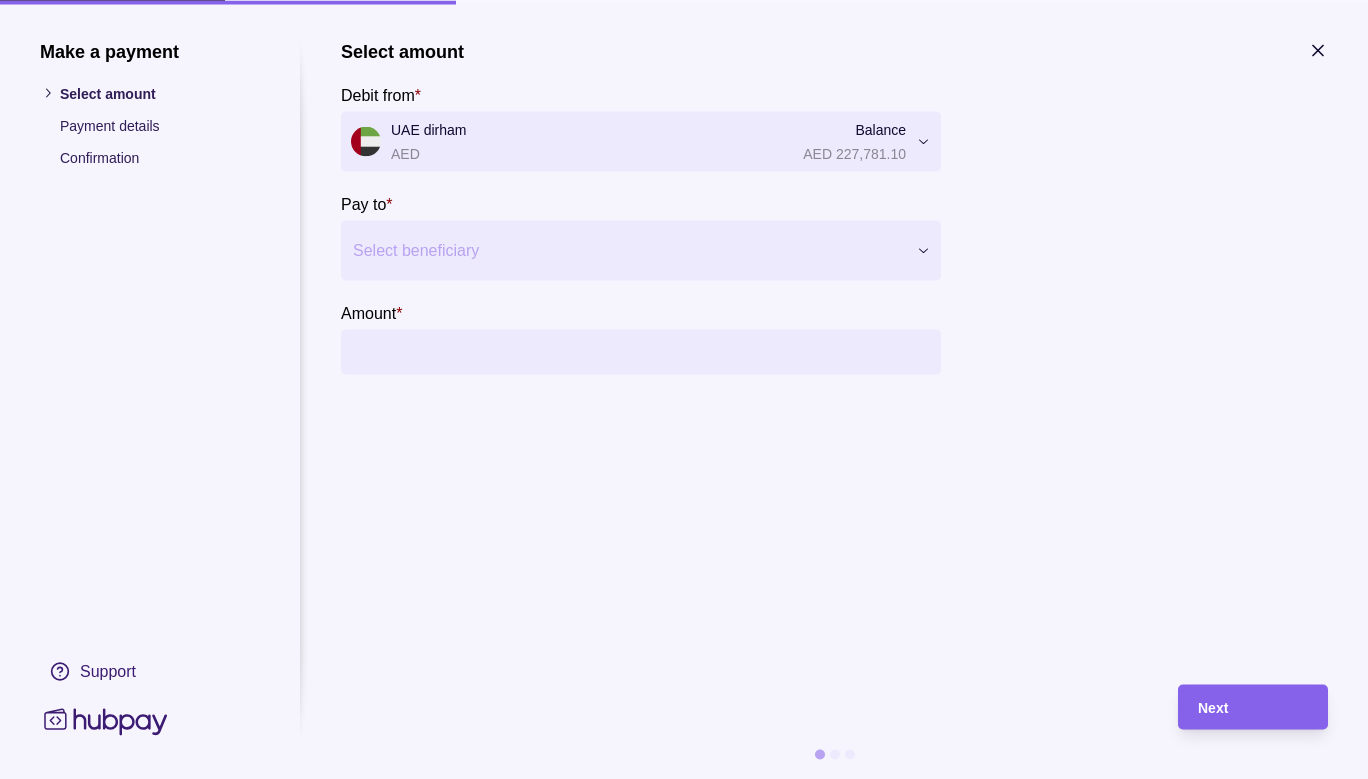 click on "Select amount" at bounding box center (160, 93) 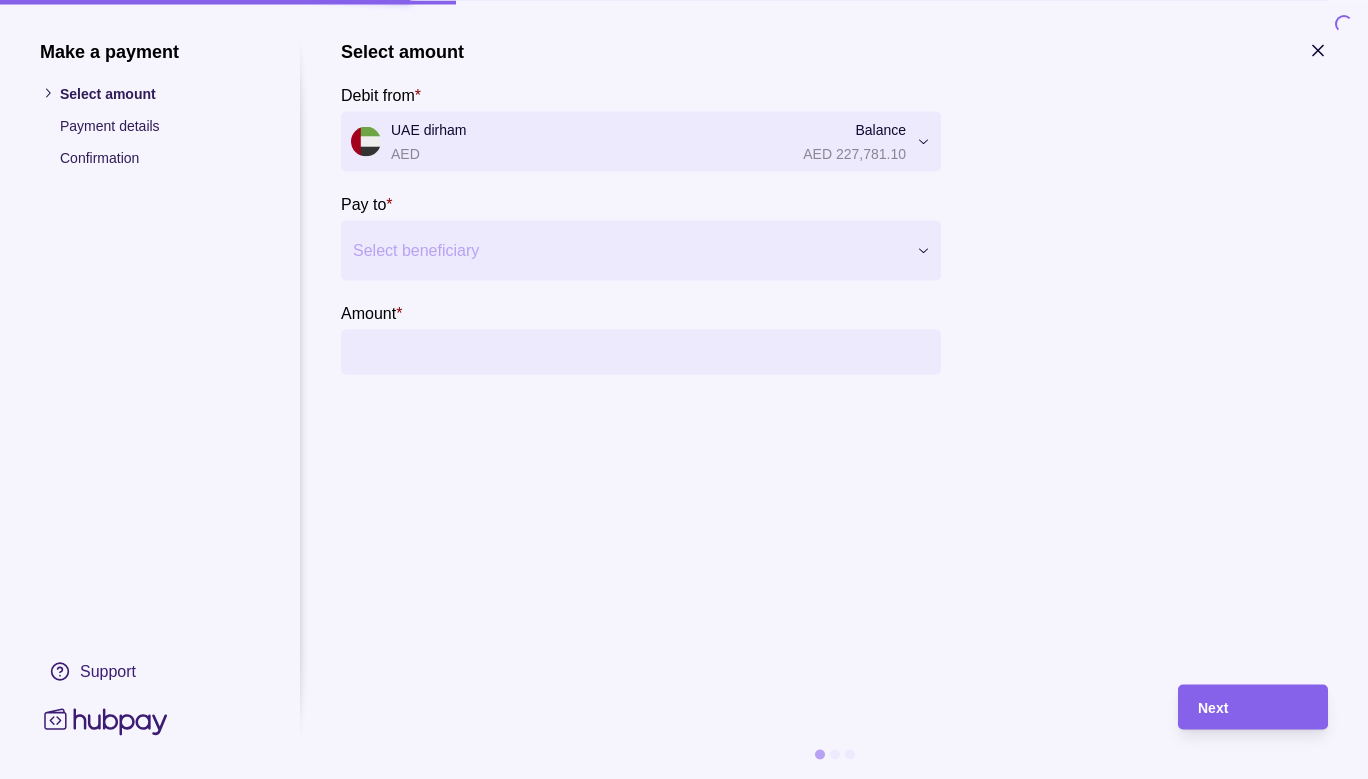scroll, scrollTop: 0, scrollLeft: 0, axis: both 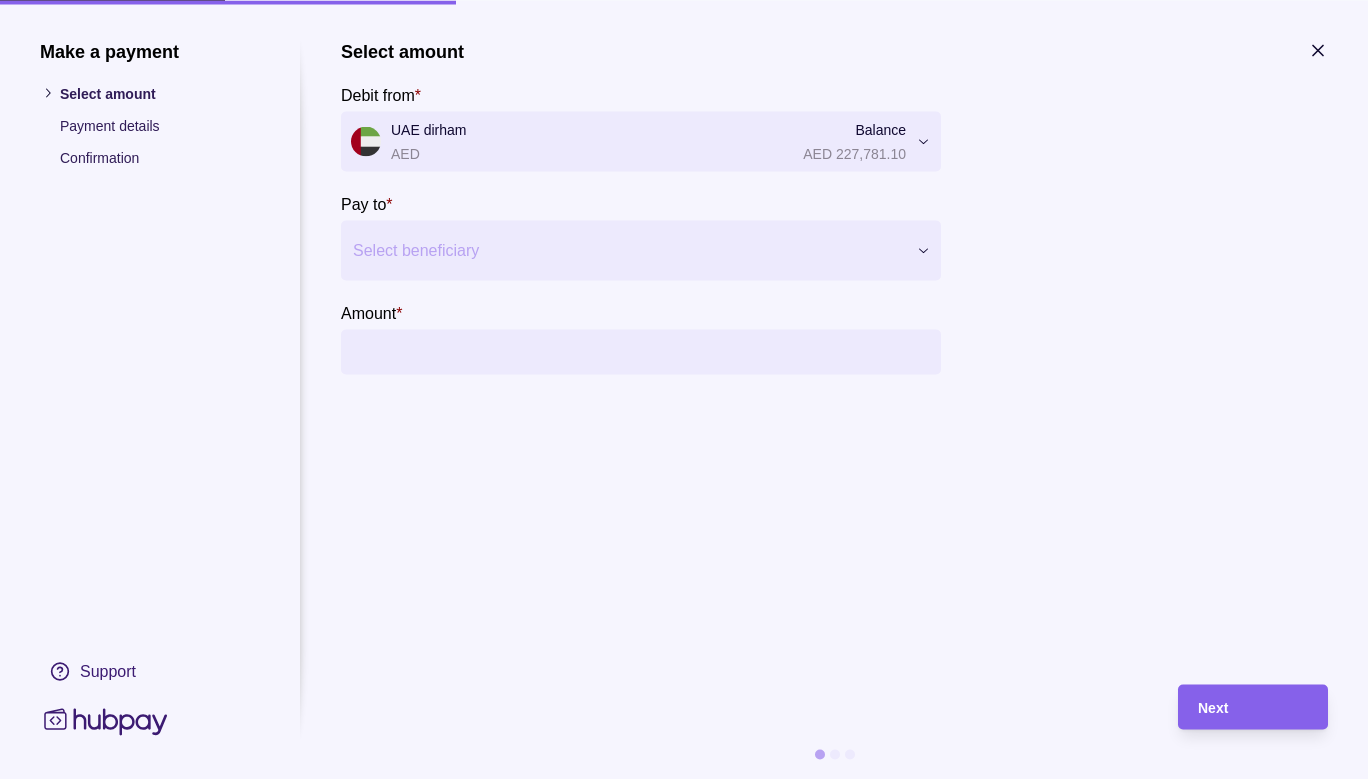 click 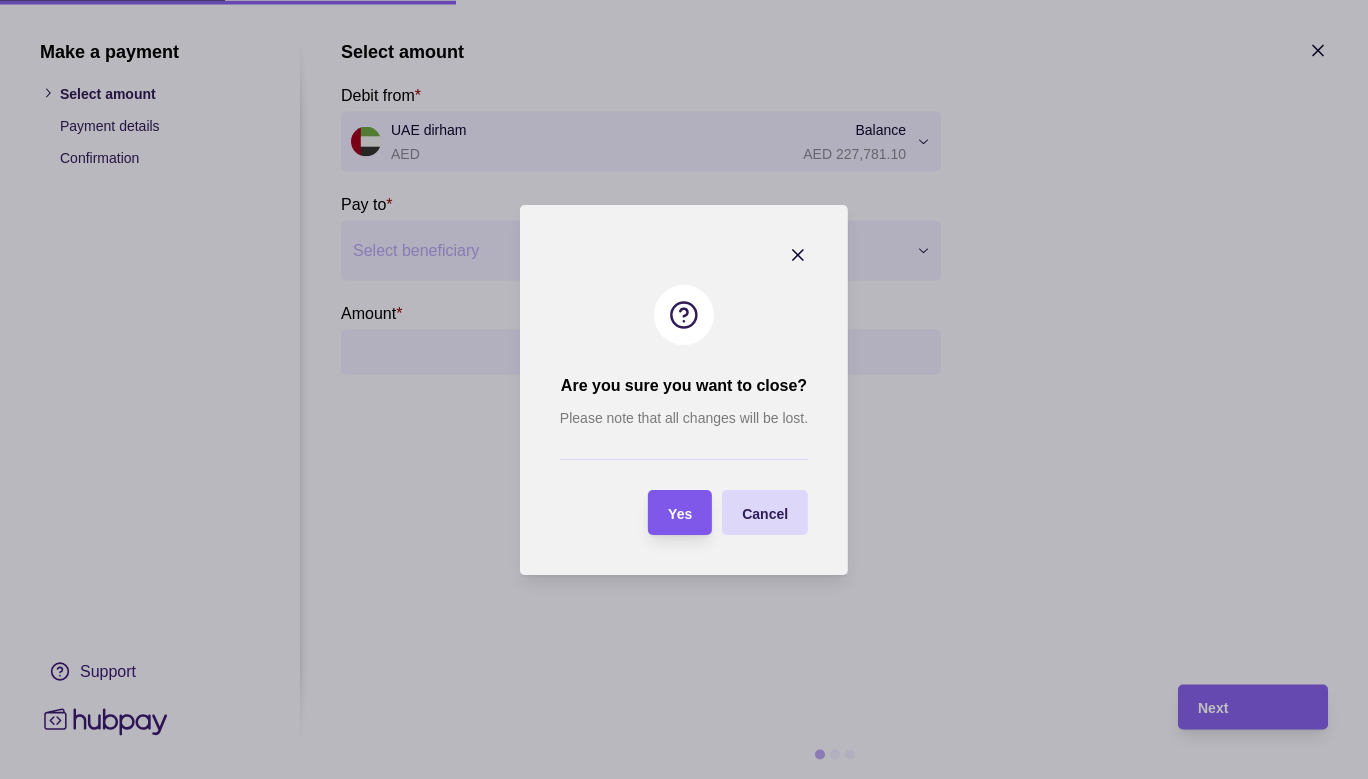 click on "Yes" at bounding box center [680, 512] 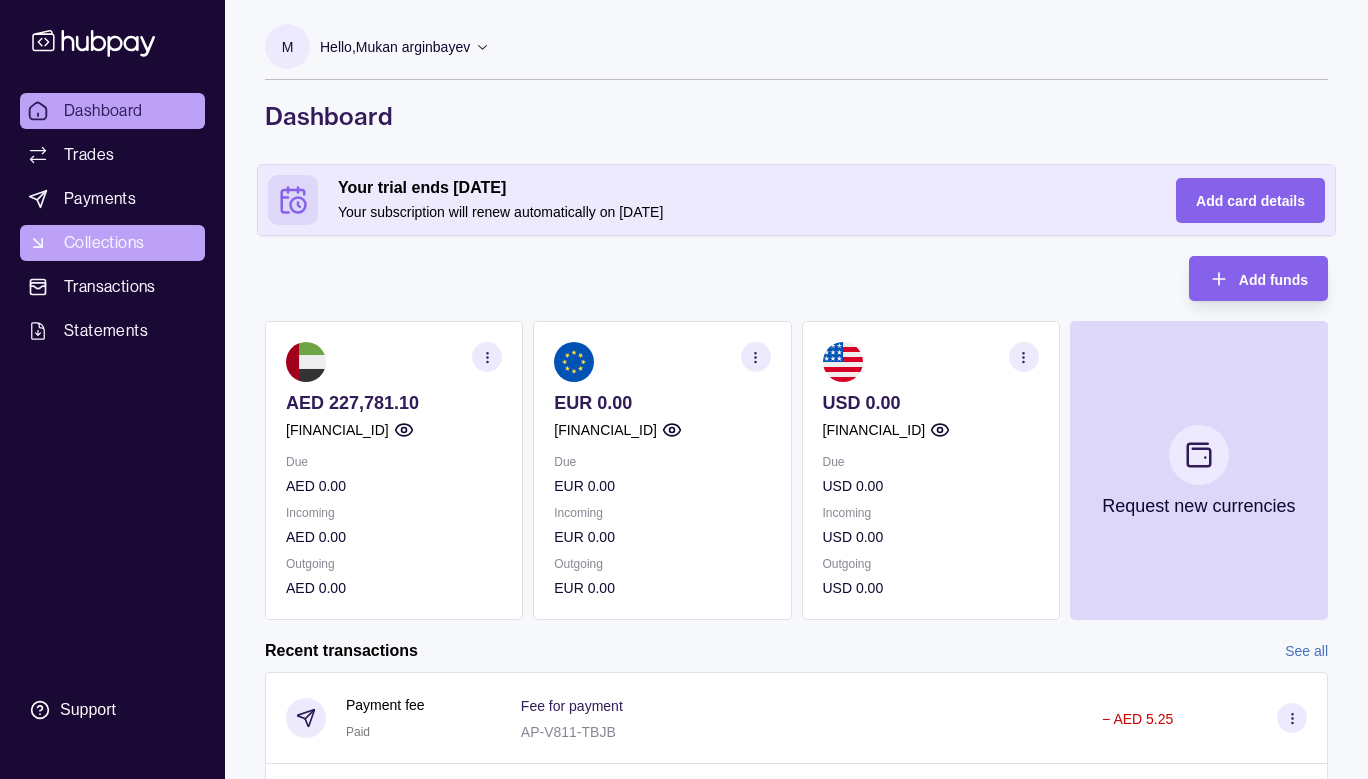 click on "Collections" at bounding box center (104, 243) 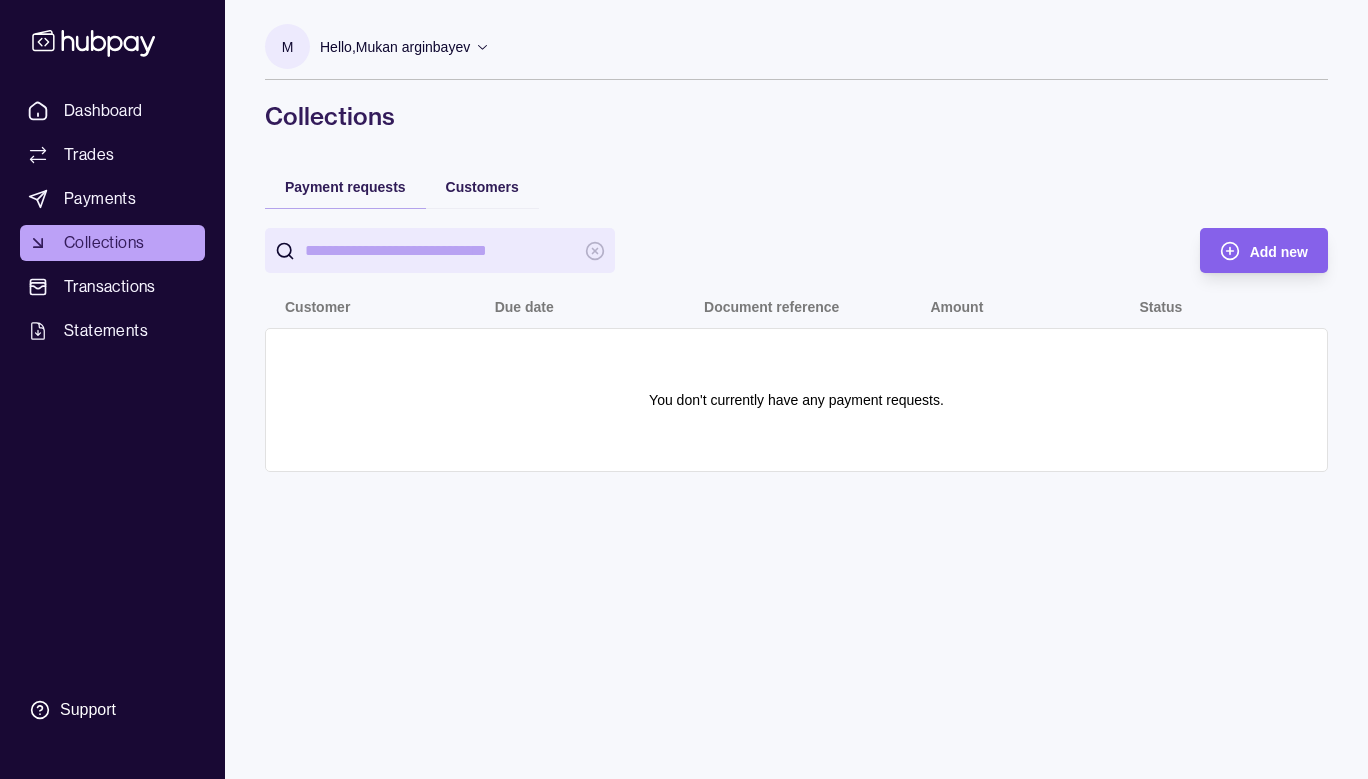 click on "Customers" at bounding box center (482, 186) 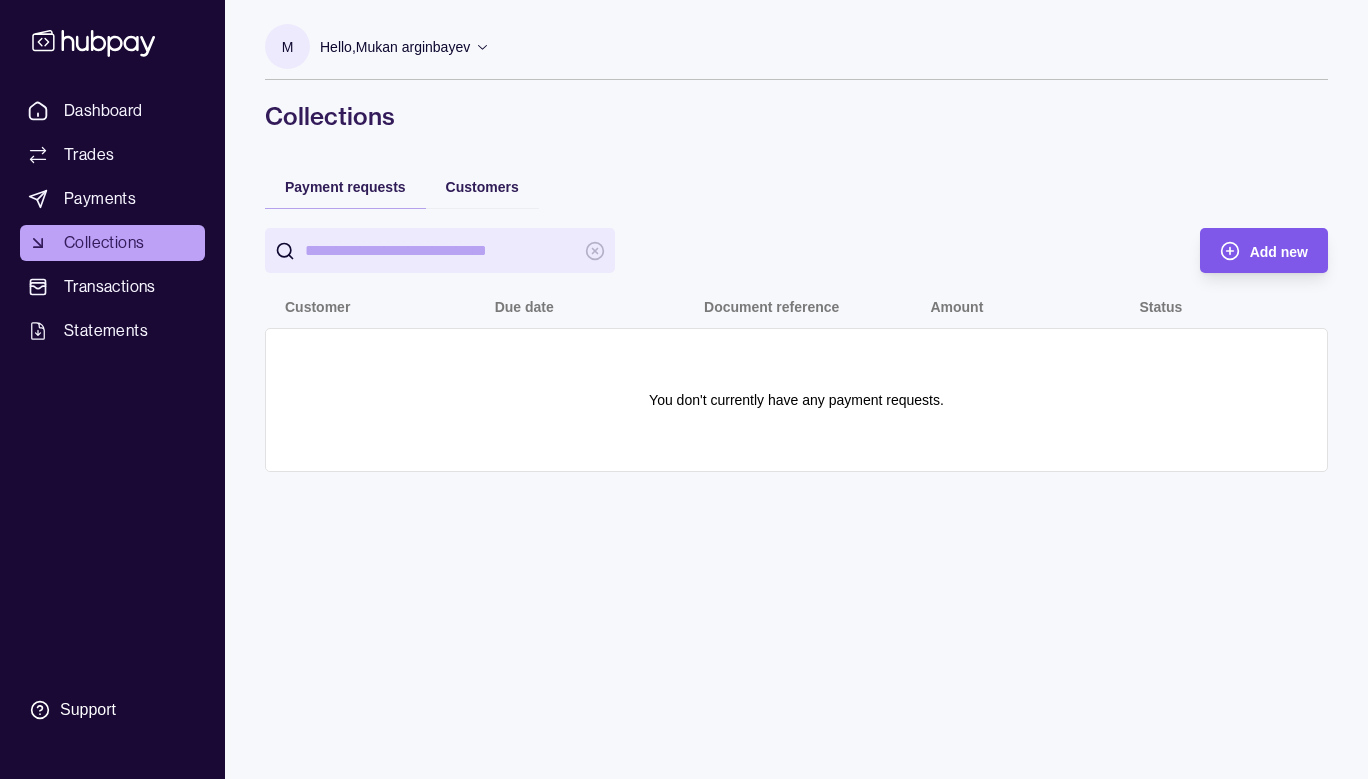 click on "Add new" at bounding box center (1264, 250) 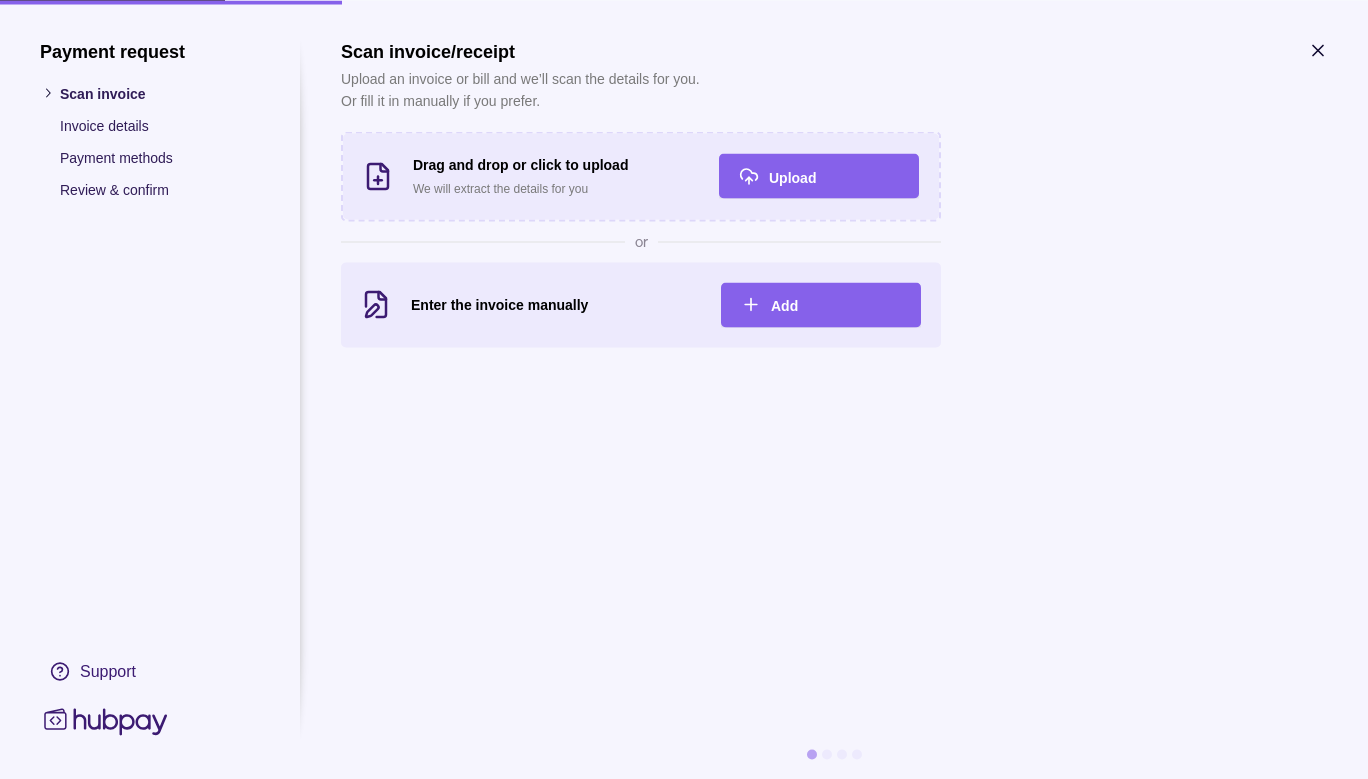 click 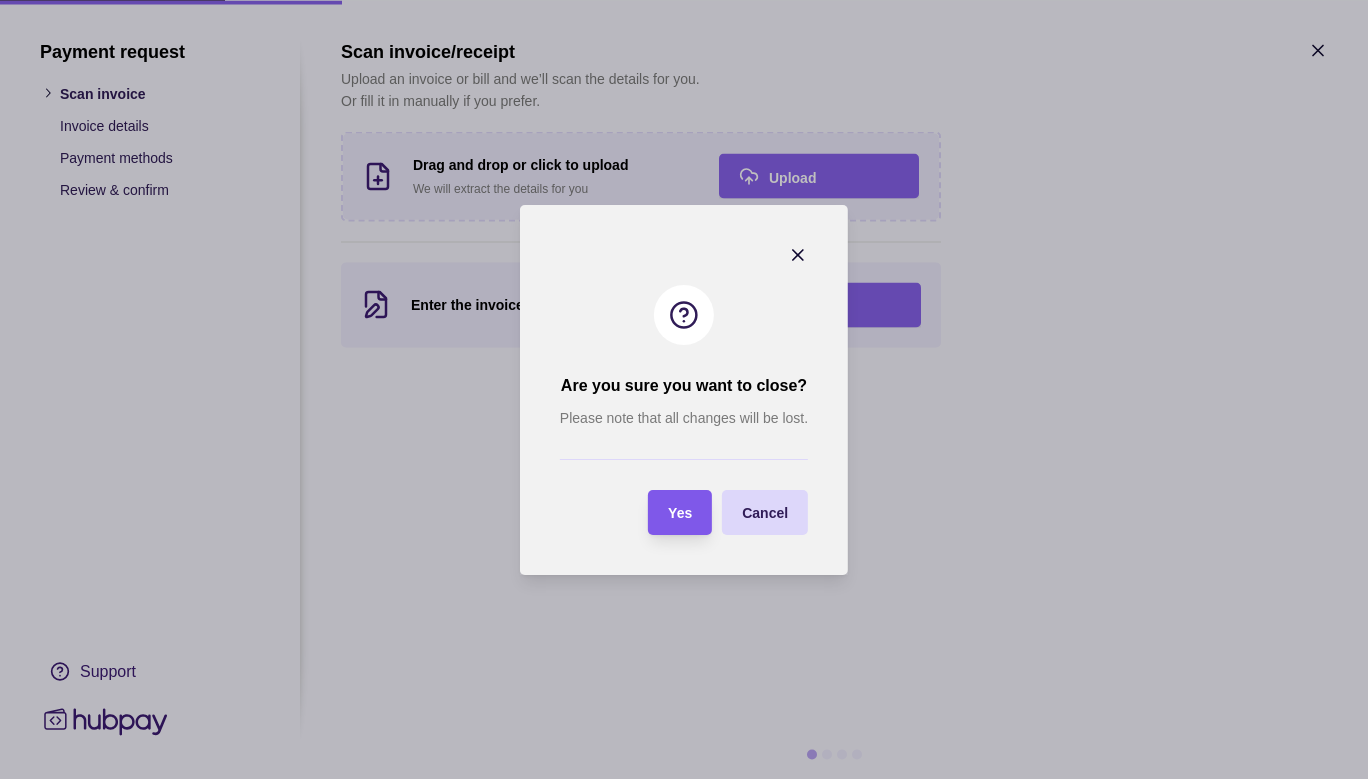 click on "Yes" at bounding box center [680, 513] 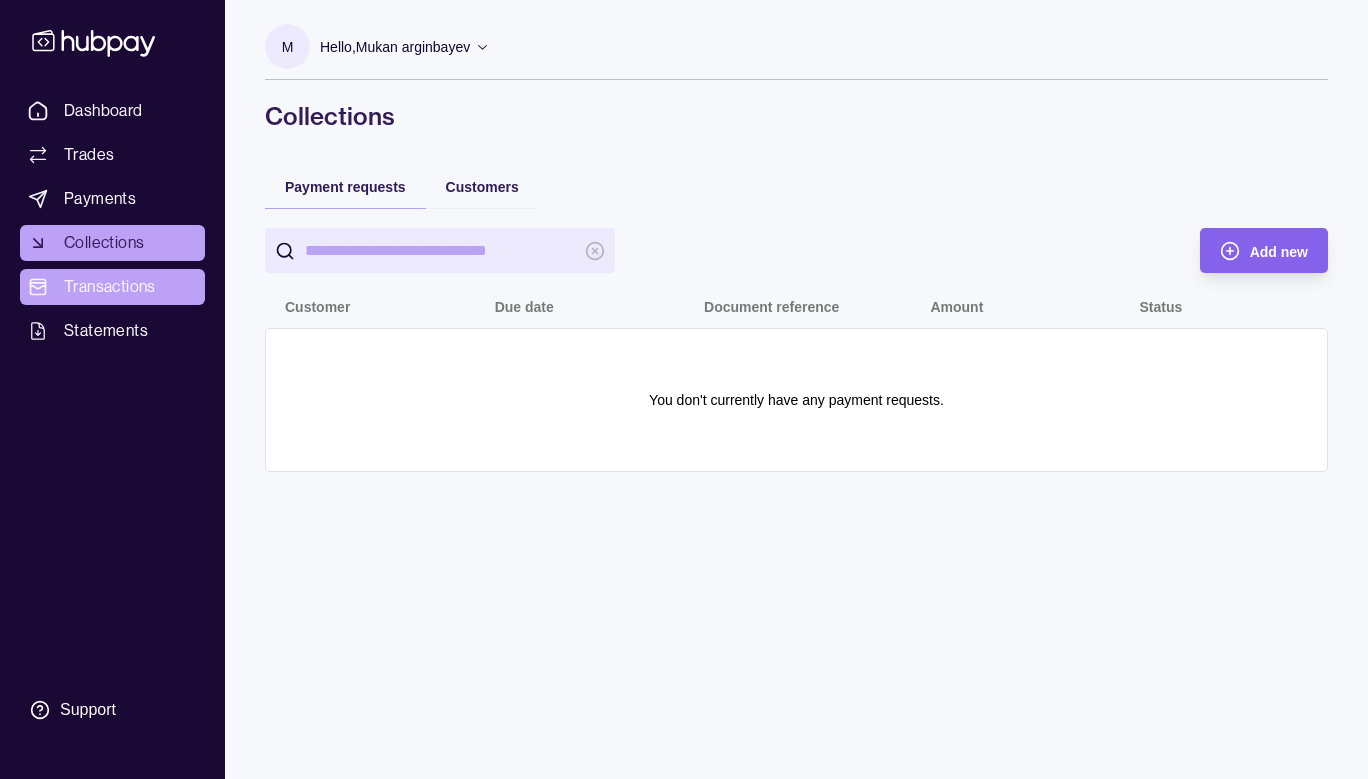 click on "Transactions" at bounding box center (110, 287) 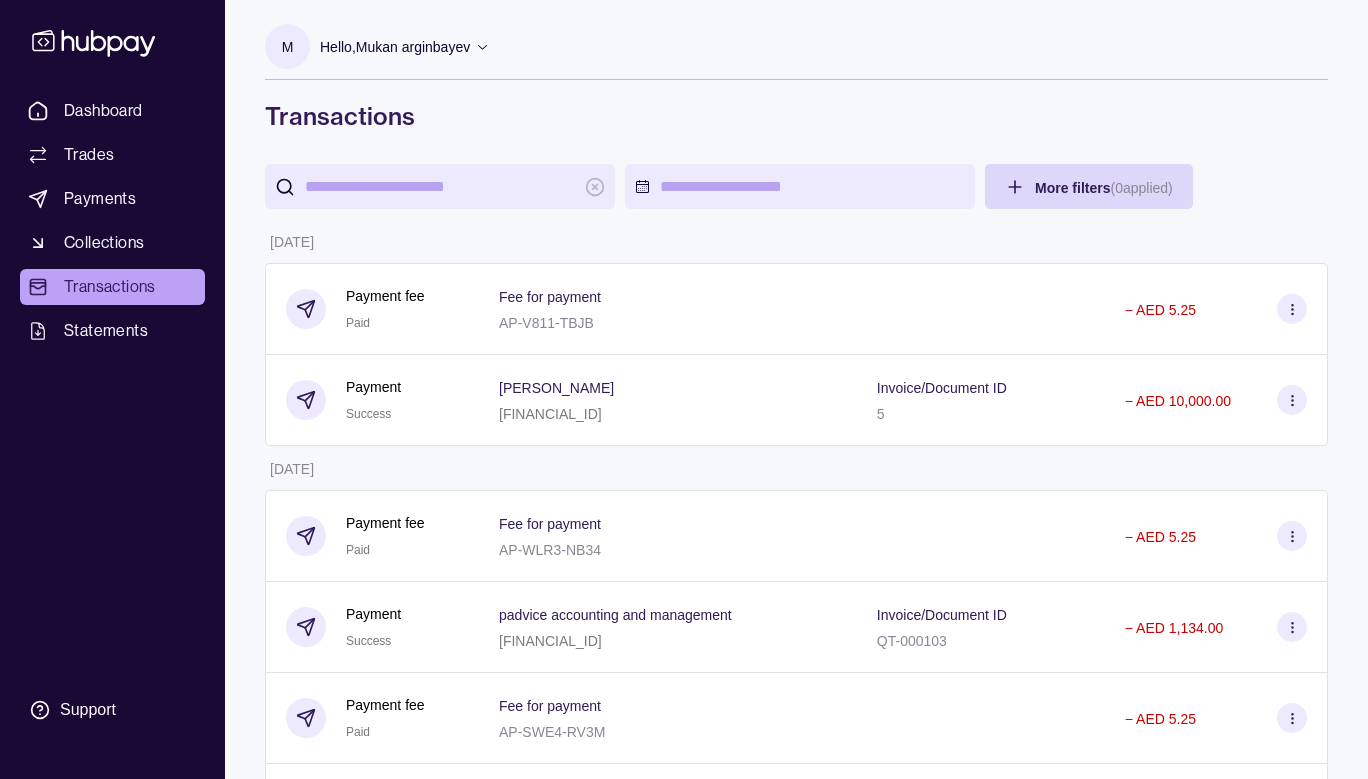 click on "Dashboard Trades Payments Collections Transactions Statements" at bounding box center (112, 221) 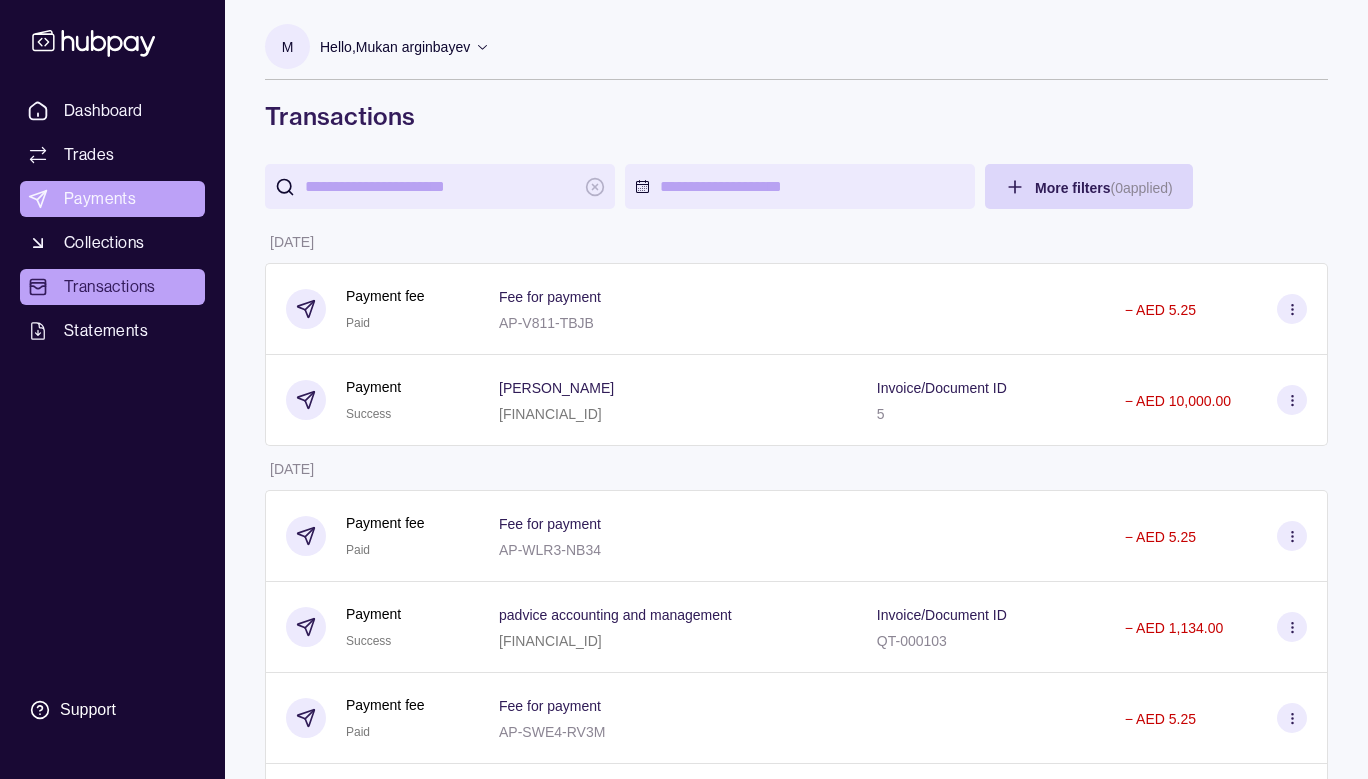 click on "Payments" at bounding box center (100, 199) 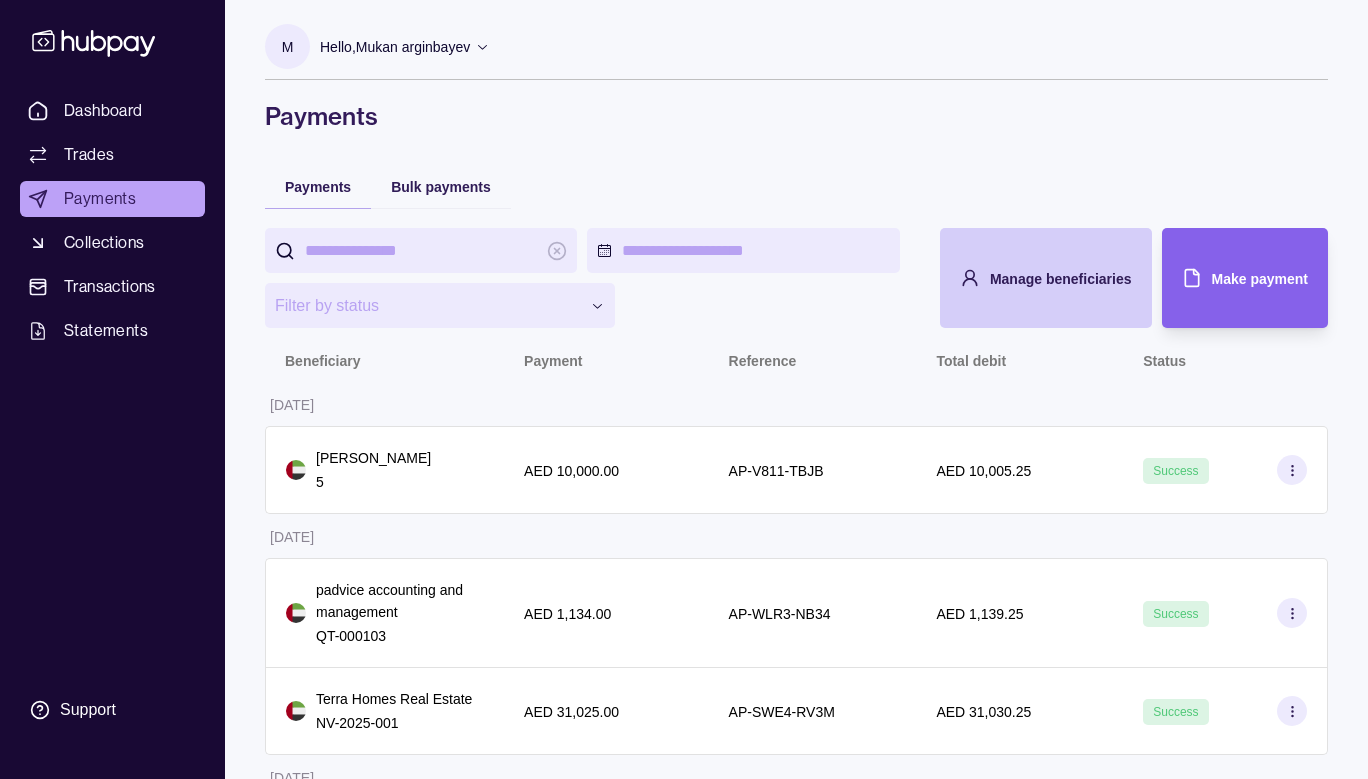 click on "Manage beneficiaries" at bounding box center (1061, 278) 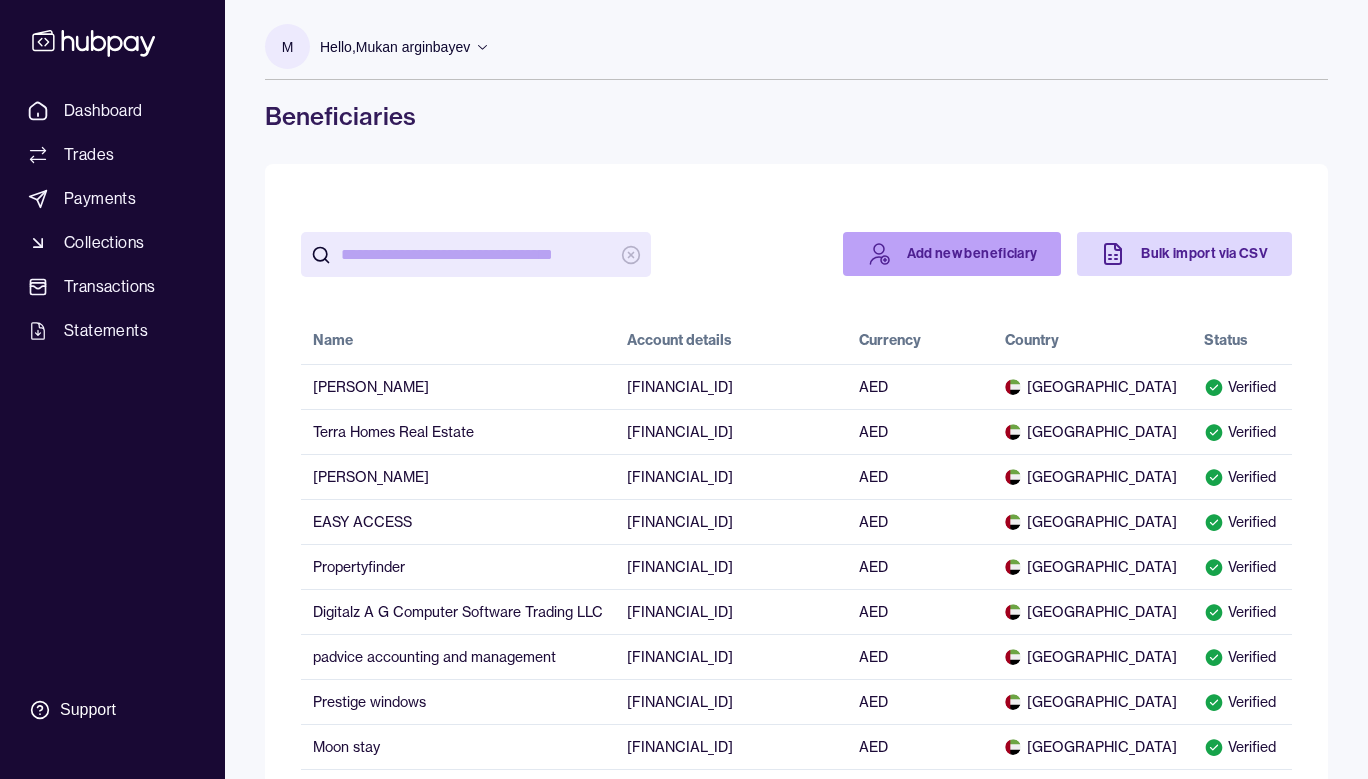 click on "Add new beneficiary" at bounding box center [952, 254] 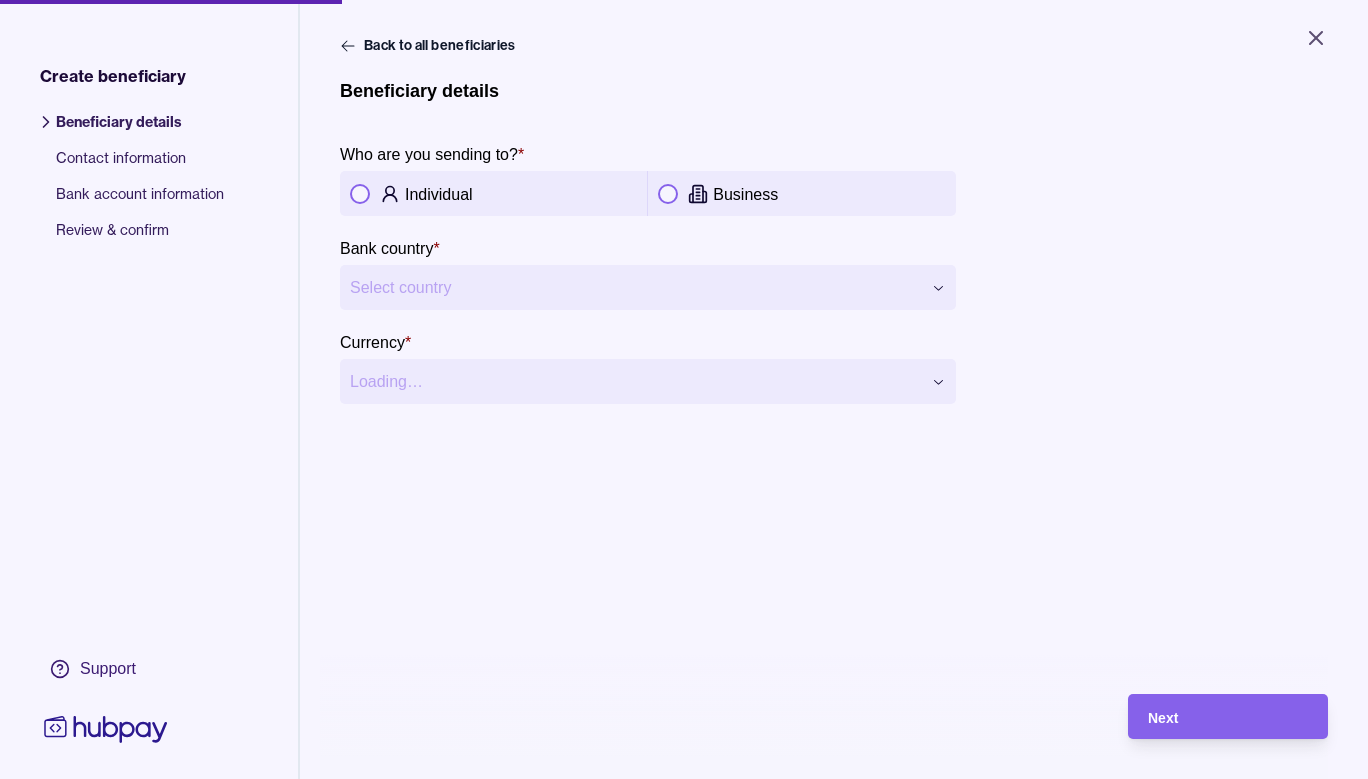 click at bounding box center (668, 194) 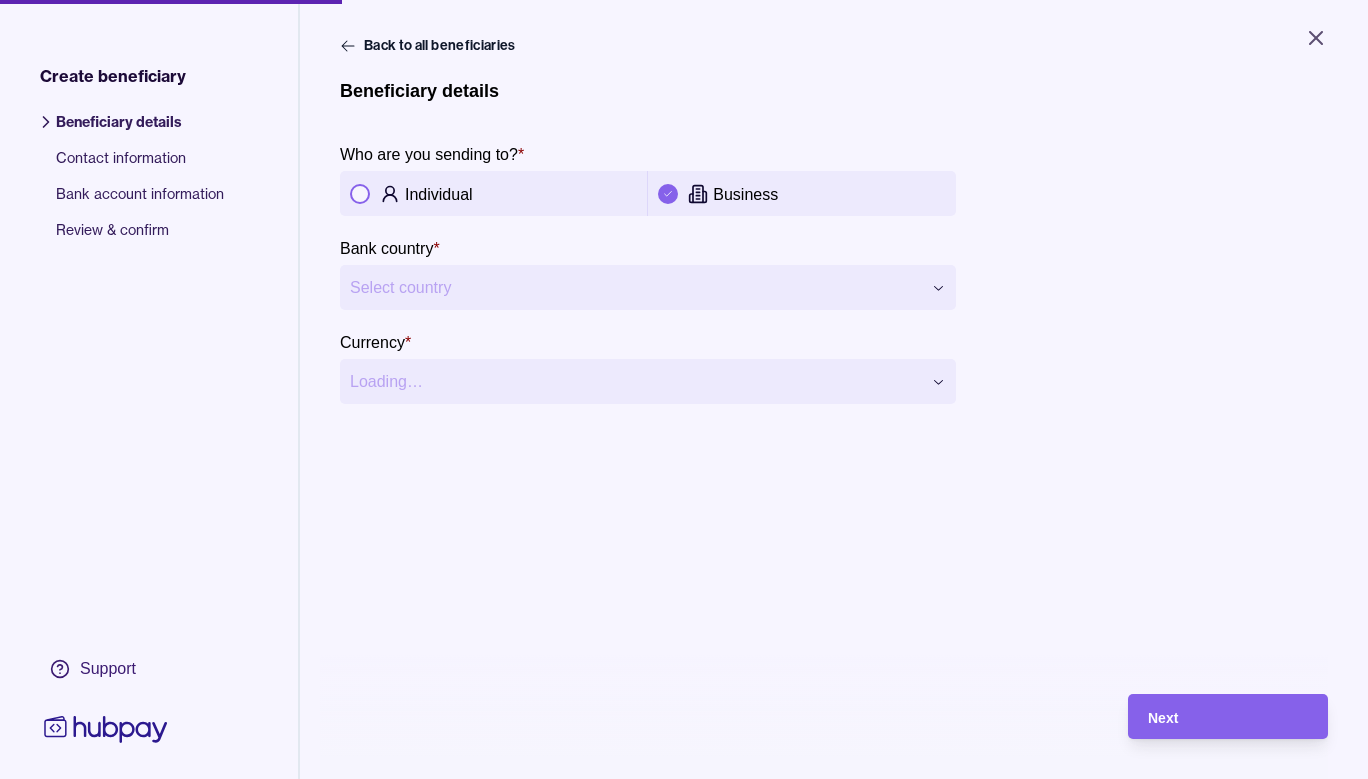 click on "**********" at bounding box center [684, 389] 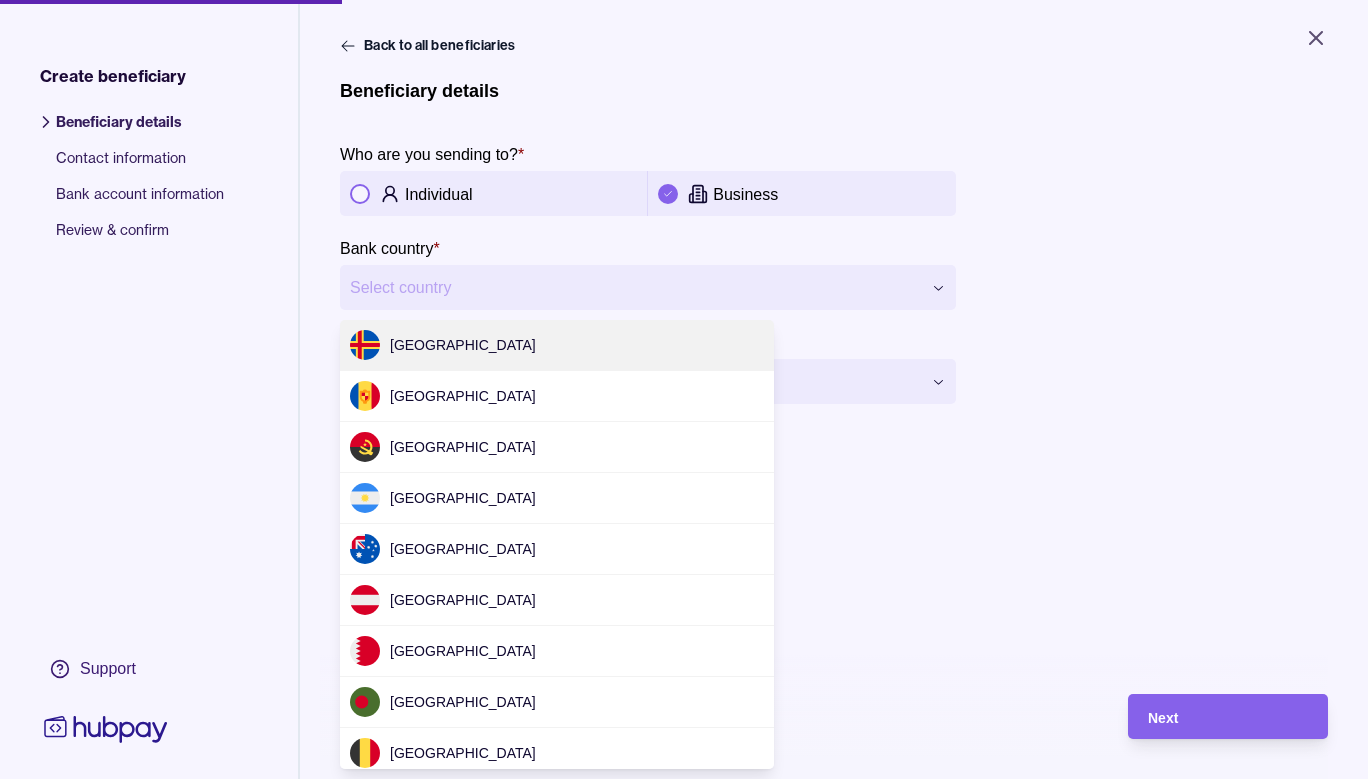 click on "**********" at bounding box center (684, 389) 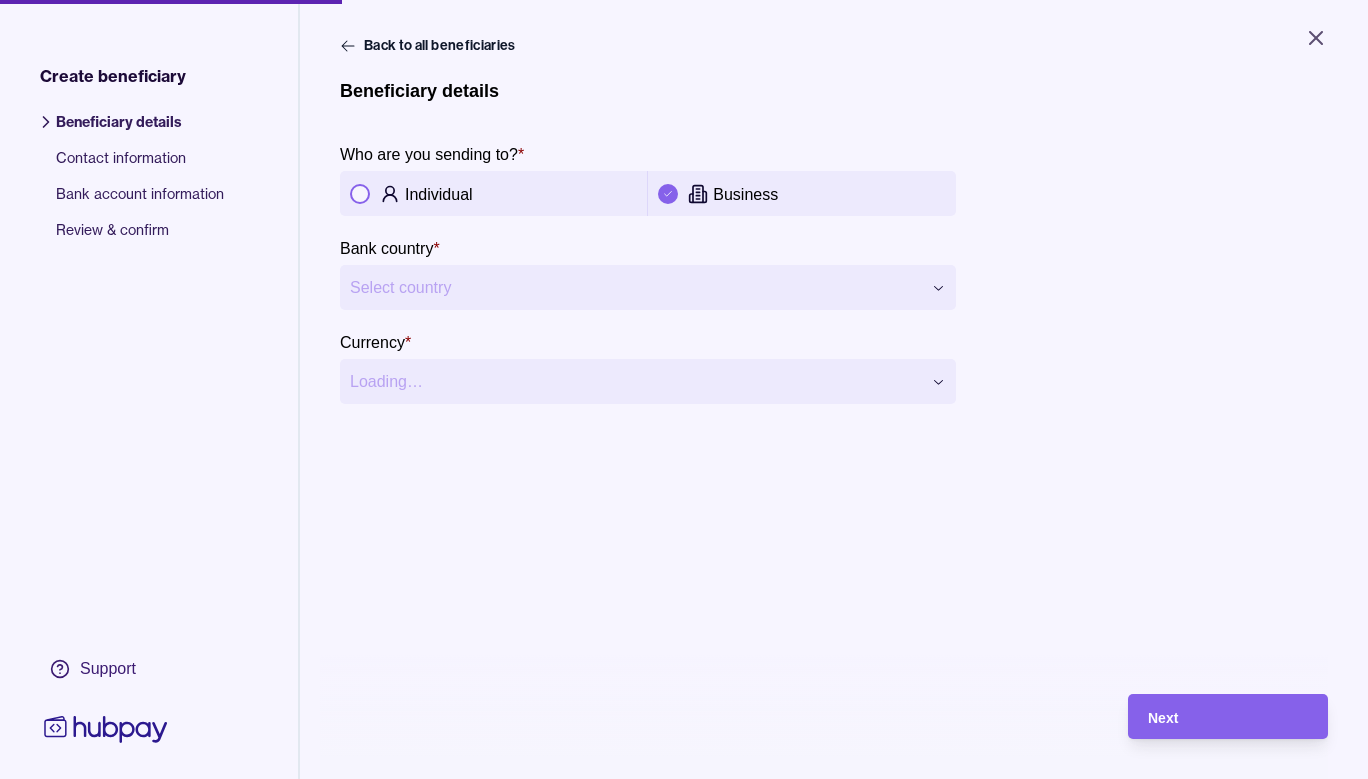 click on "**********" at bounding box center (684, 389) 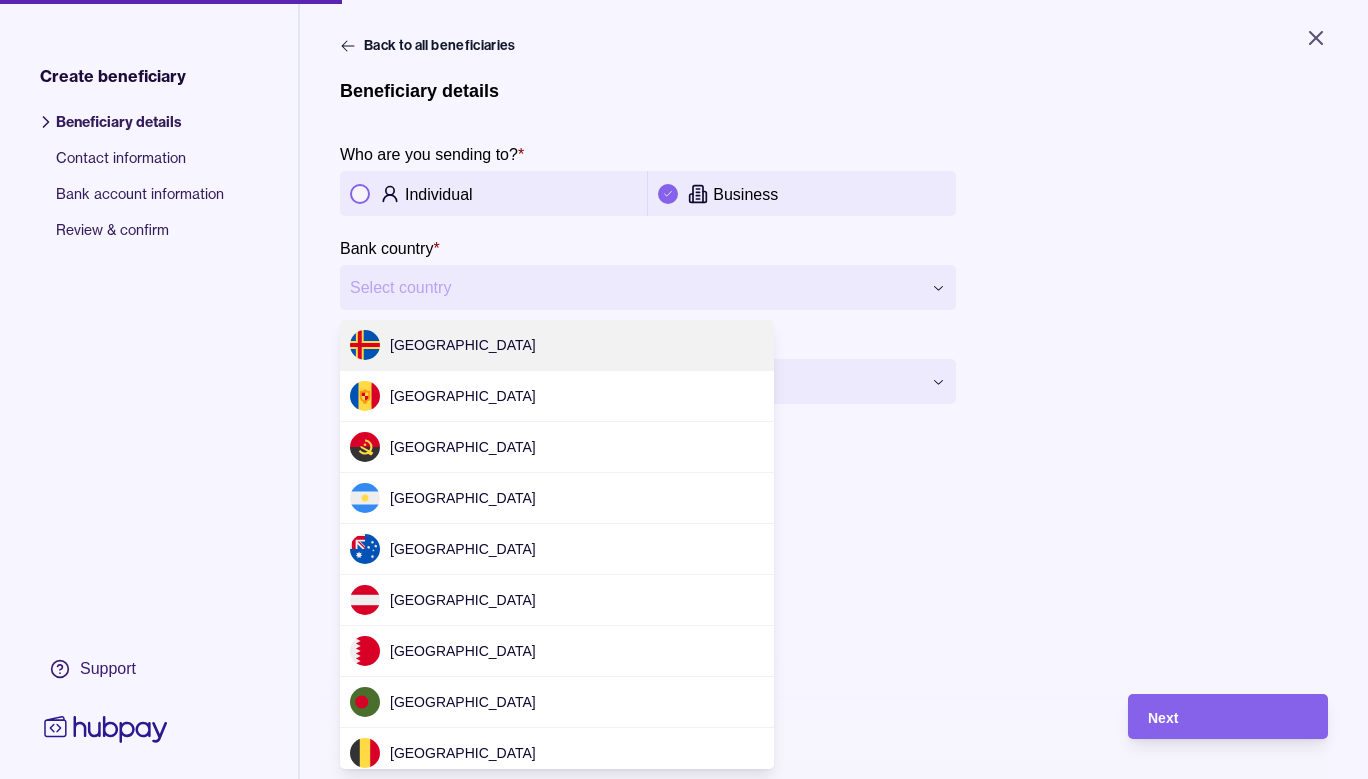 scroll, scrollTop: 5922, scrollLeft: 0, axis: vertical 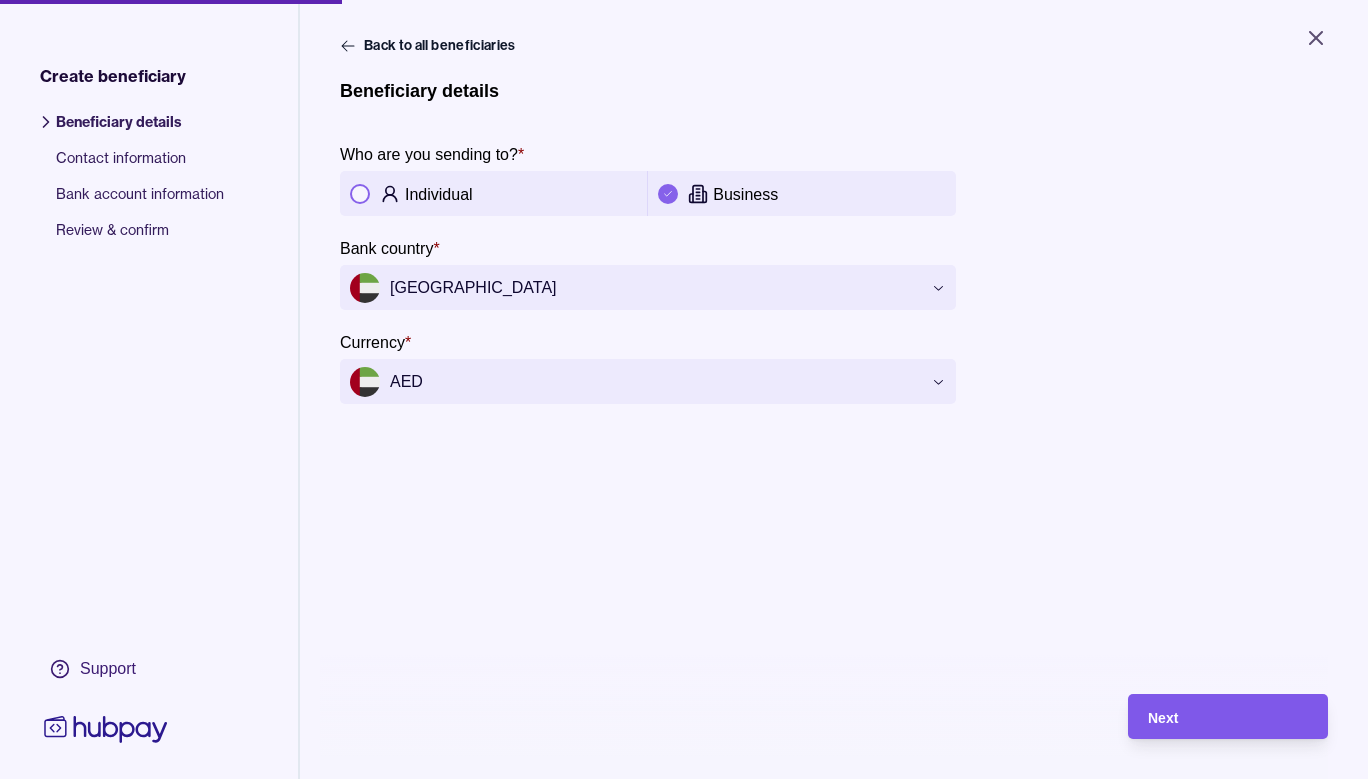 click on "Next" at bounding box center [1213, 716] 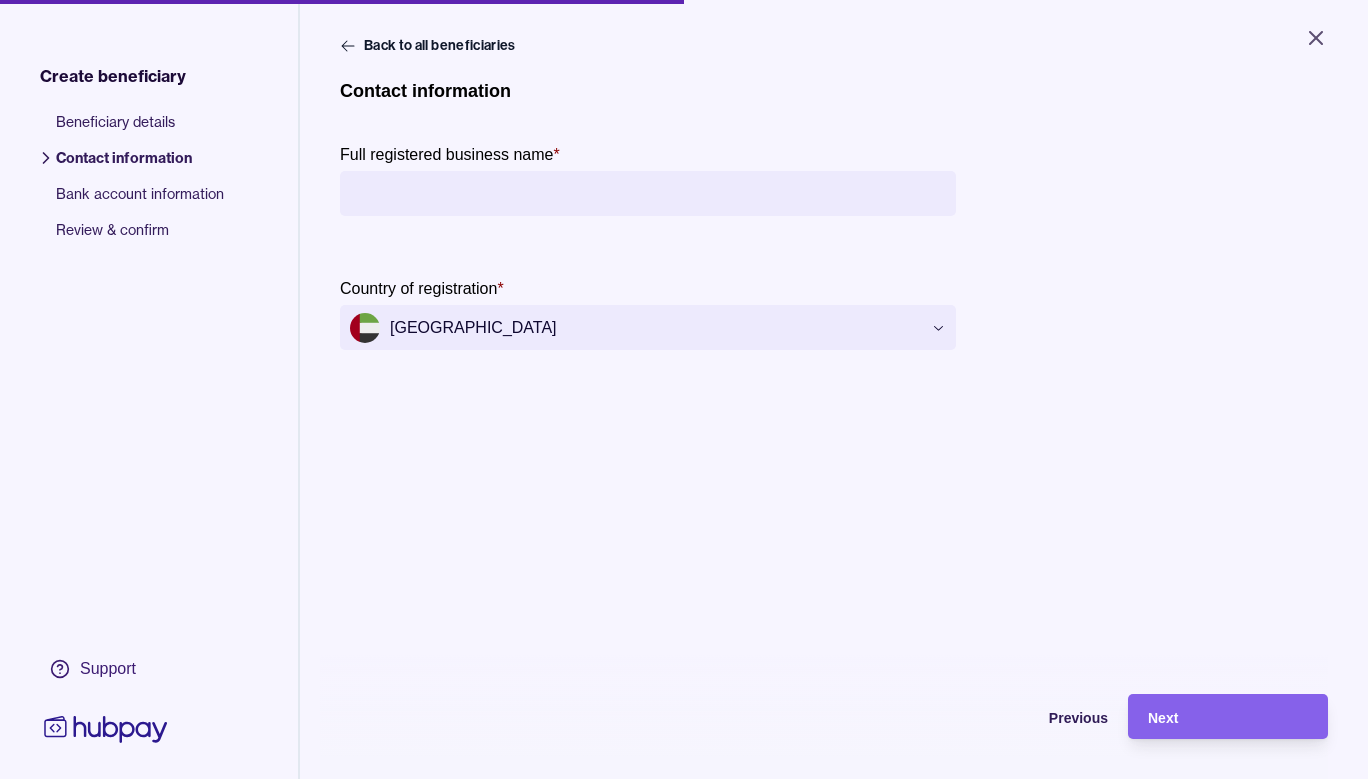 click on "Full registered business name  *" at bounding box center (648, 193) 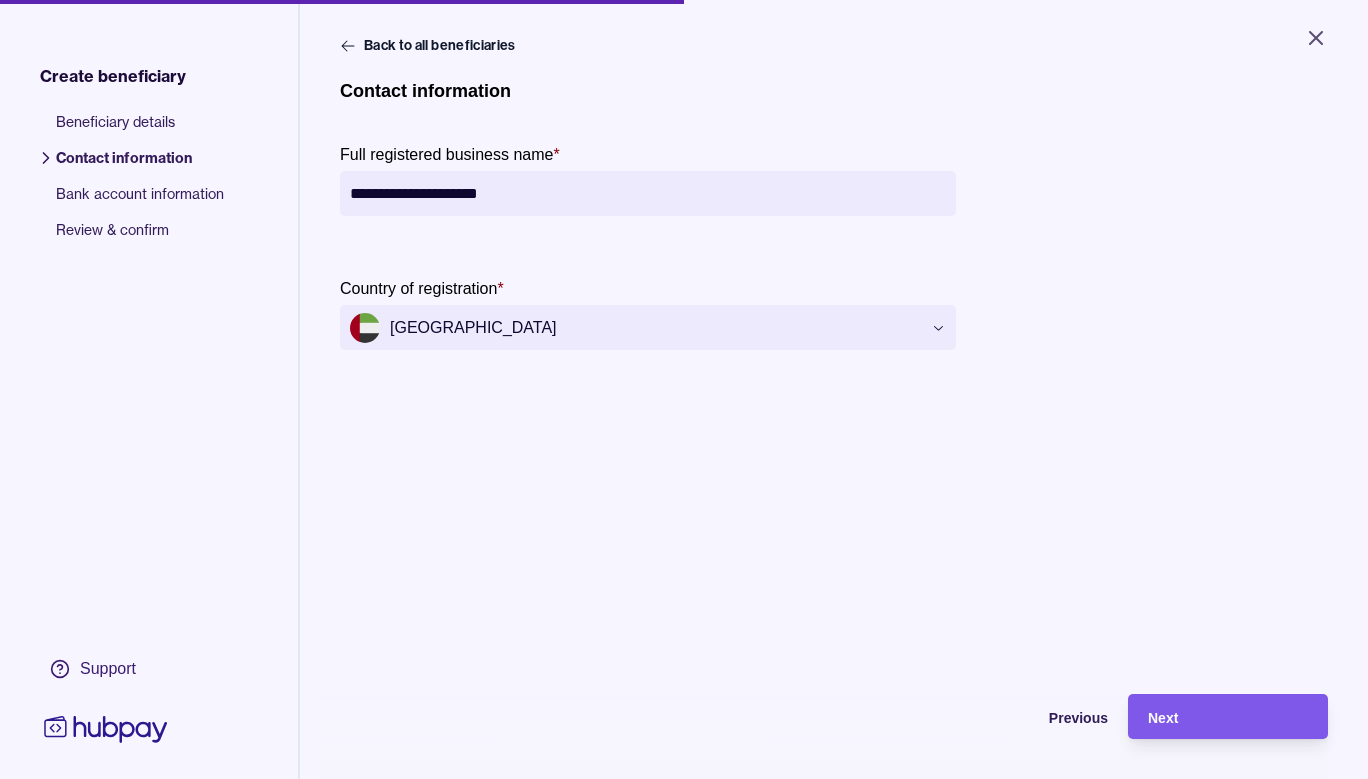 type on "**********" 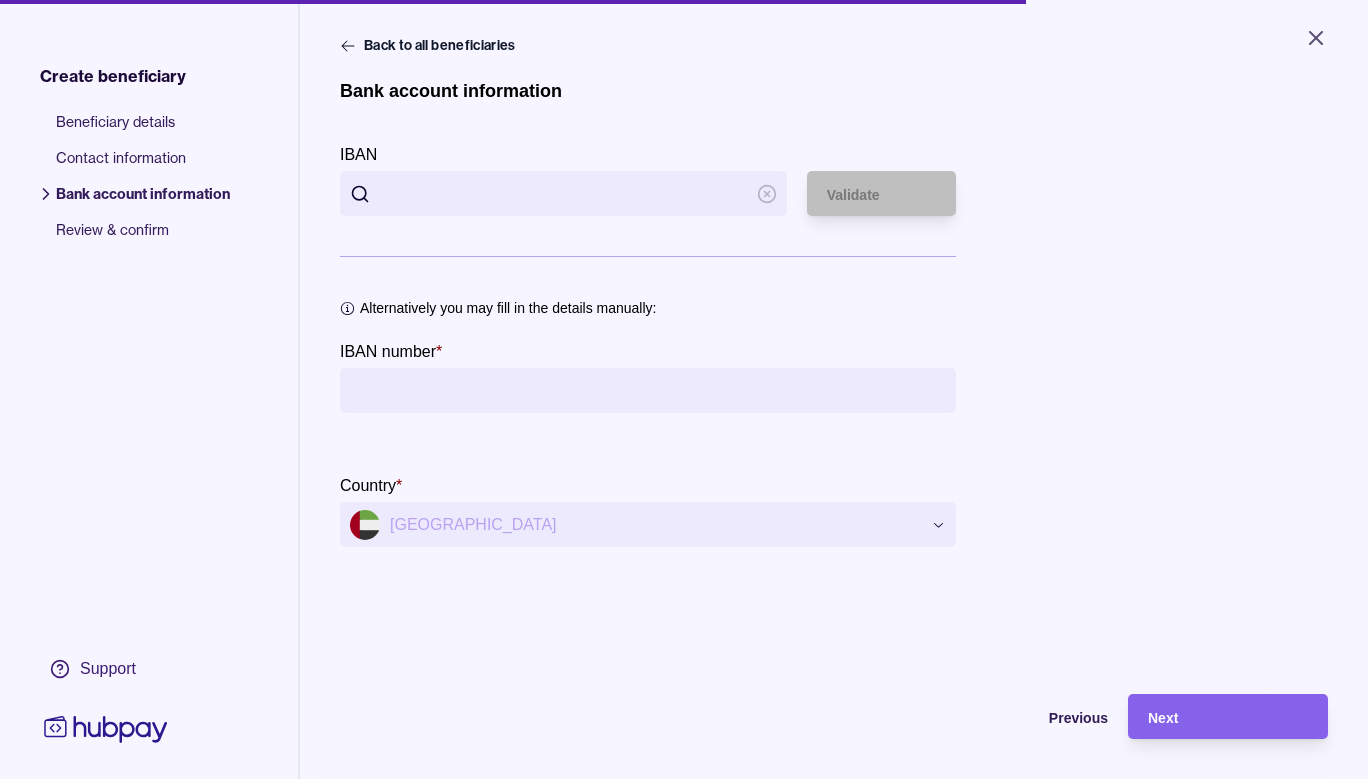 click on "IBAN" at bounding box center [563, 193] 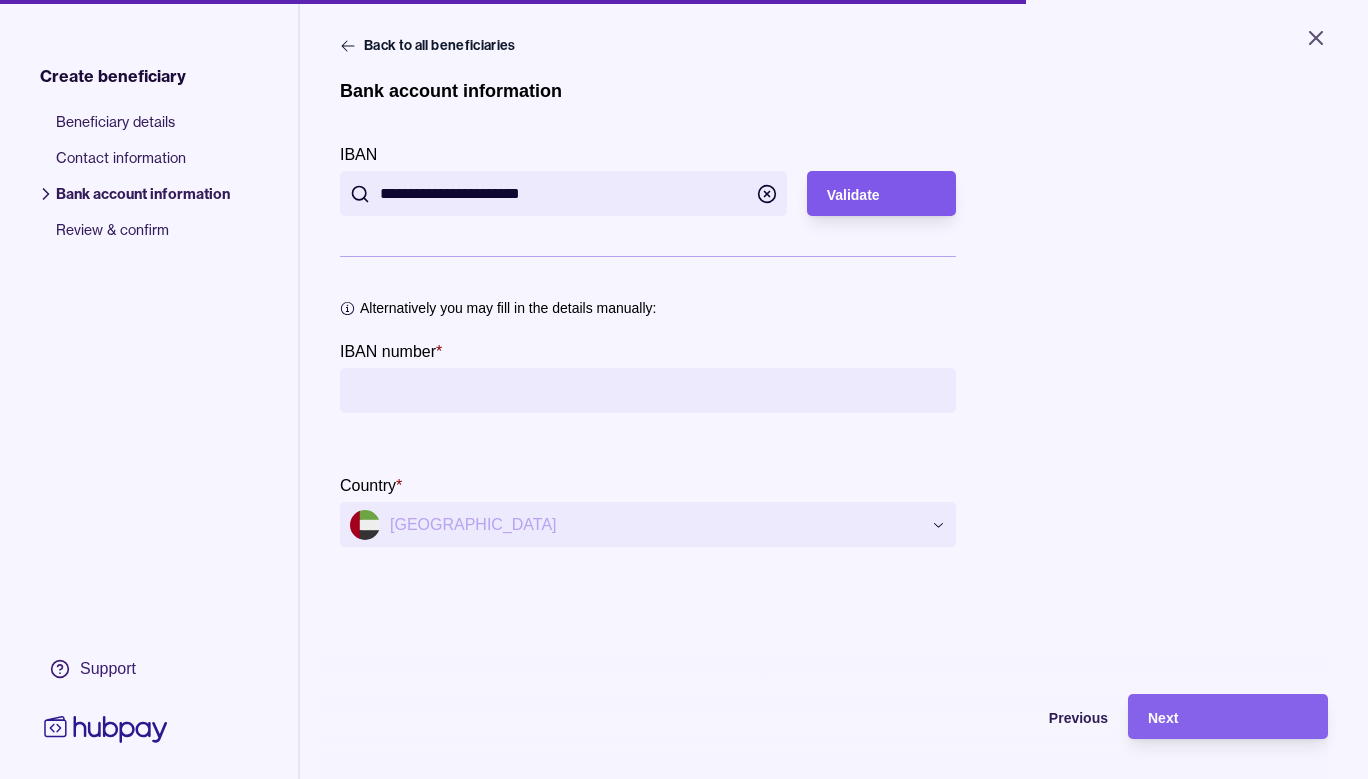 type on "**********" 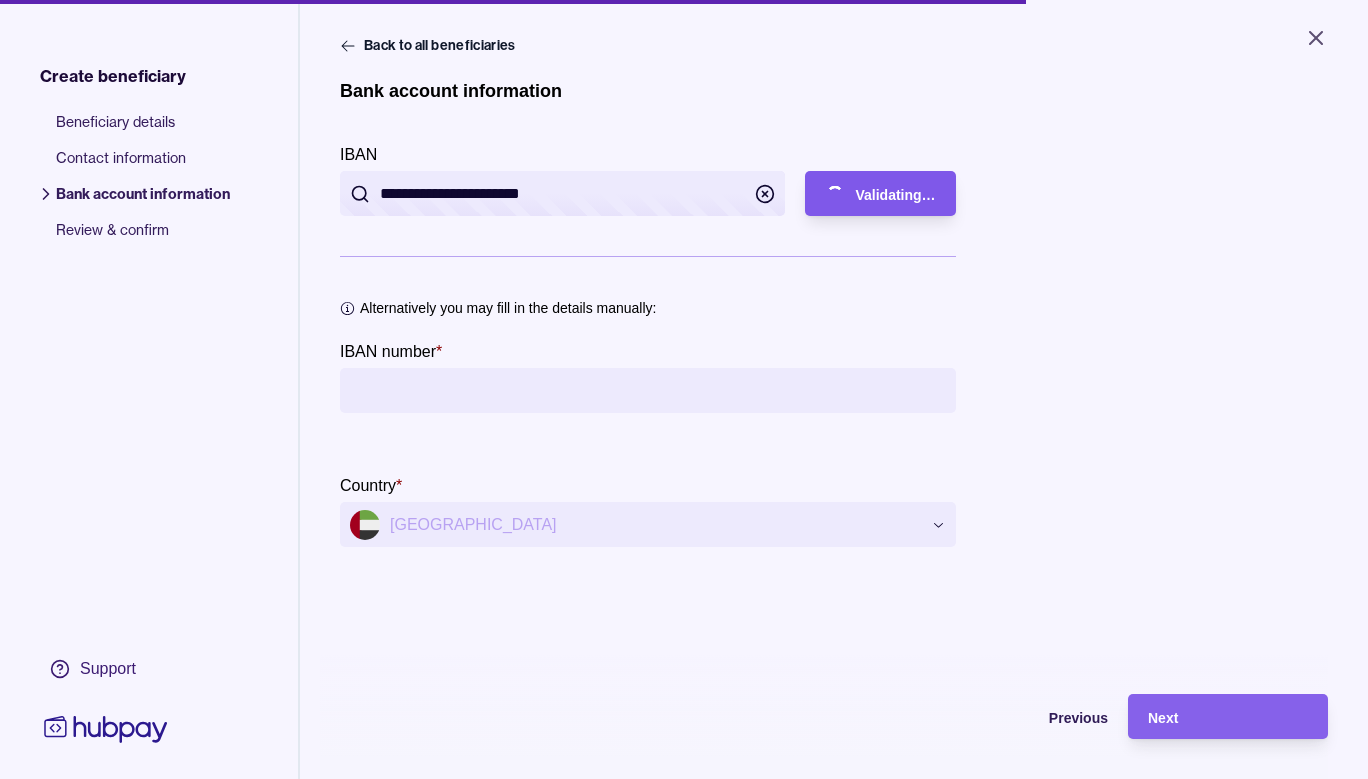 type on "**********" 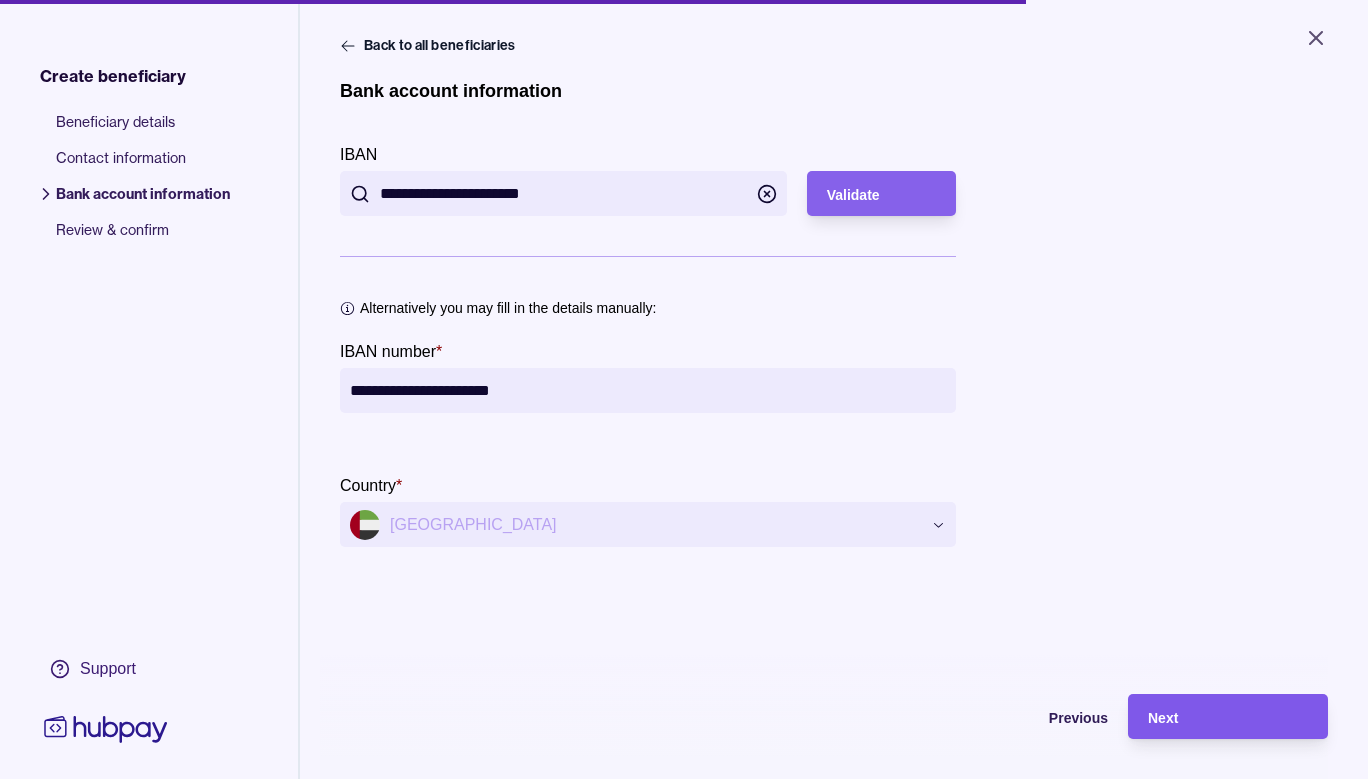 click on "Next" at bounding box center [1228, 717] 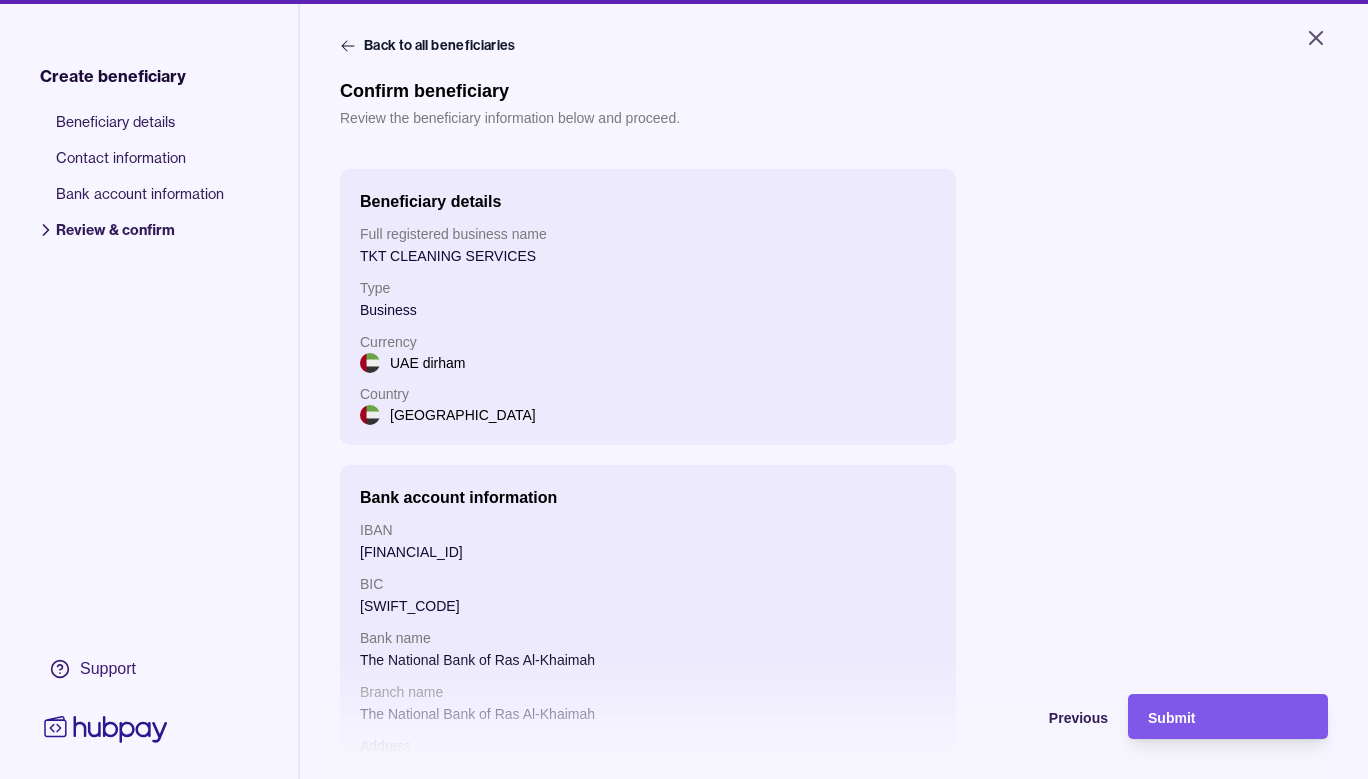 click on "Submit" at bounding box center [1228, 717] 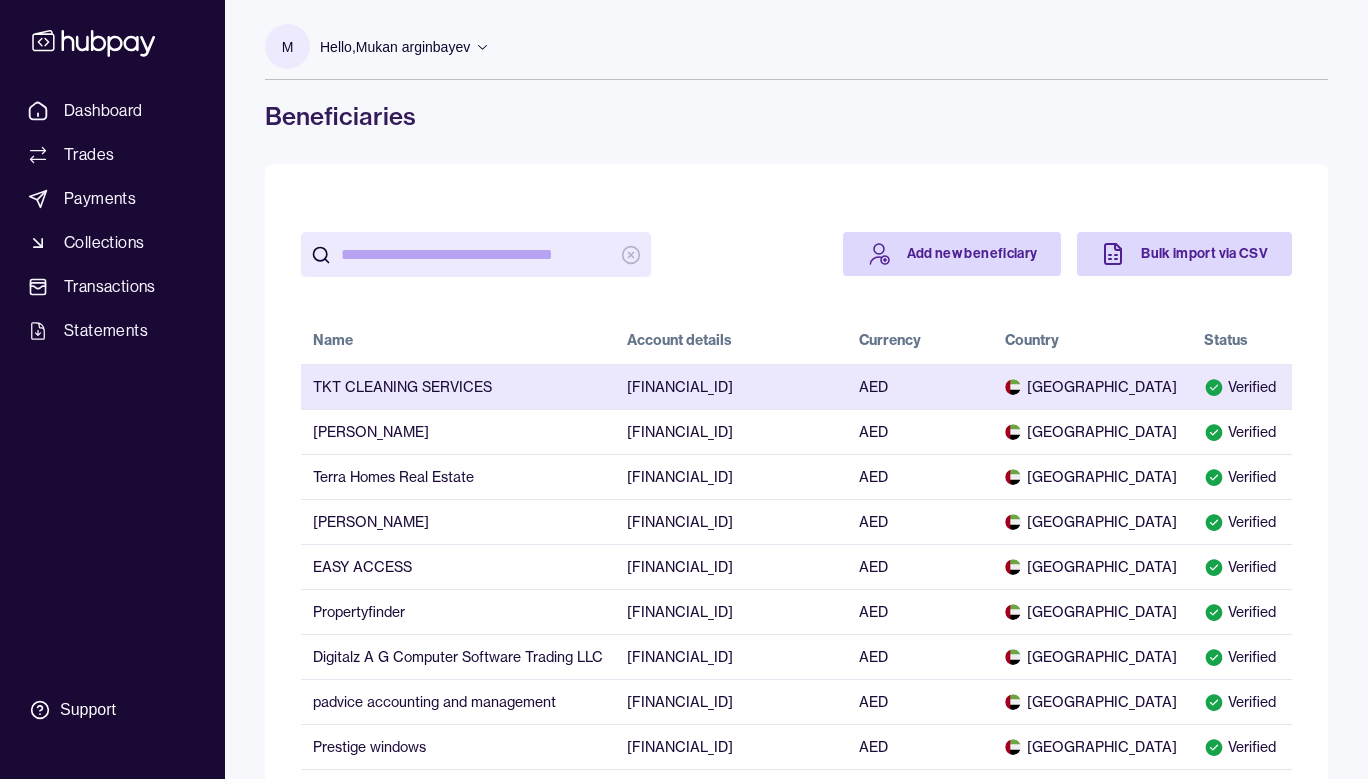 click on "TKT CLEANING SERVICES" at bounding box center [458, 386] 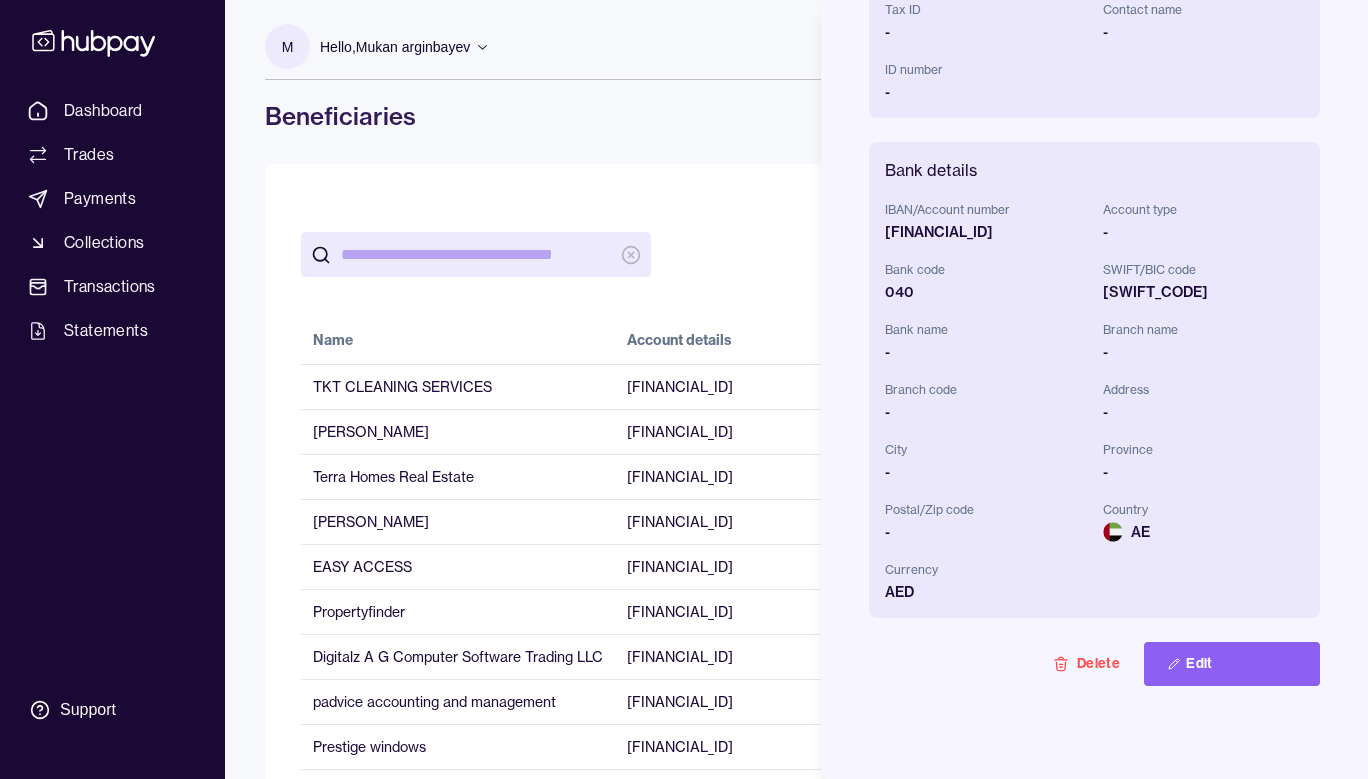 scroll, scrollTop: 478, scrollLeft: 0, axis: vertical 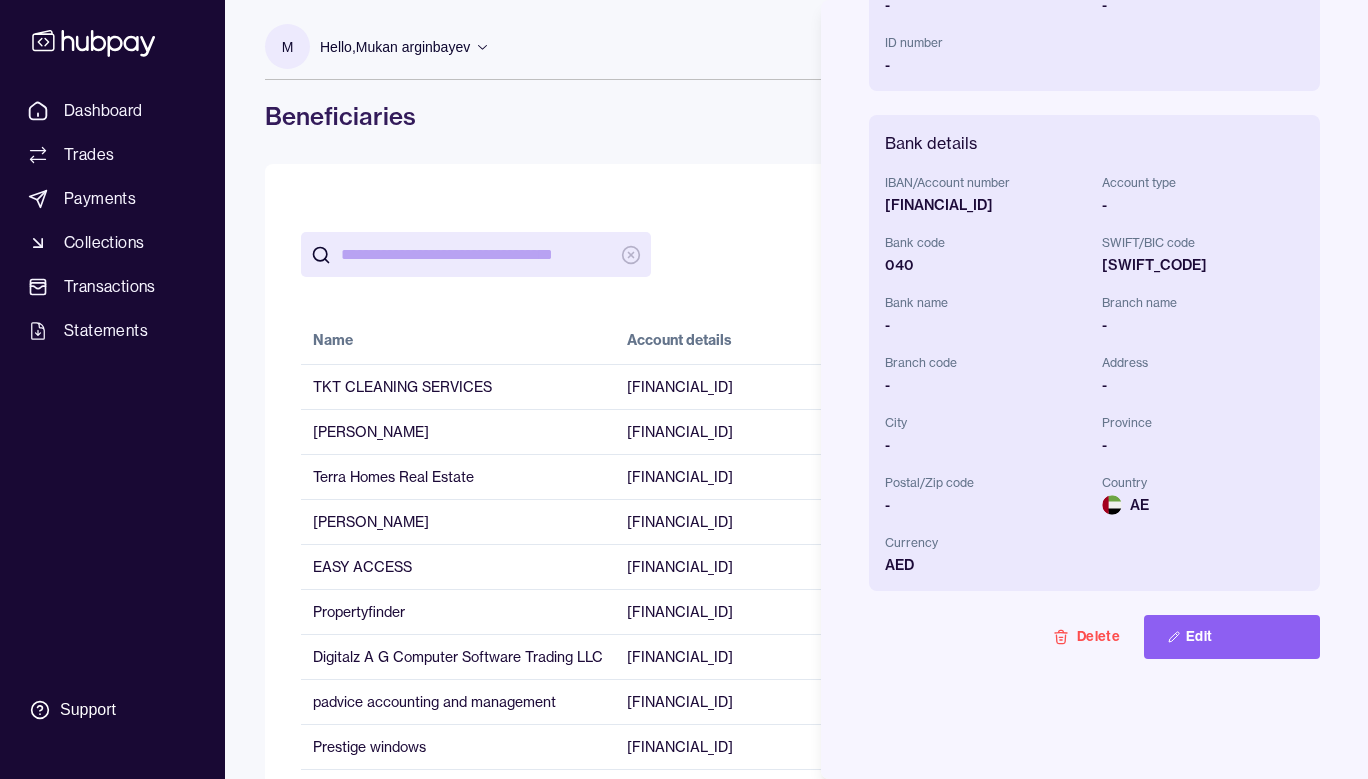 click on "Dashboard Trades Payments Collections Transactions Statements Support M Hello,  Mukan arginbayev Highgrove Realty LLC  Account Terms and conditions Privacy policy Sign out Beneficiaries Add new beneficiary Bulk import via CSV Name Account details Currency Country Status TKT CLEANING SERVICES [FINANCIAL_ID] AED [GEOGRAPHIC_DATA] Verified Ainur Sholbayeva [FINANCIAL_ID] AED [GEOGRAPHIC_DATA] Verified Terra Homes Real Estate [FINANCIAL_ID] AED [GEOGRAPHIC_DATA] Verified Danylo Deriabin [FINANCIAL_ID] AED [GEOGRAPHIC_DATA] Verified EASY ACCESS [FINANCIAL_ID] AED [GEOGRAPHIC_DATA] Verified Propertyfinder [FINANCIAL_ID] AED [GEOGRAPHIC_DATA] Verified Digitalz A G Computer Software Trading LLC [FINANCIAL_ID] AED [GEOGRAPHIC_DATA] Verified padvice accounting and management [FINANCIAL_ID] AED [GEOGRAPHIC_DATA] Verified Prestige windows [FINANCIAL_ID] AED [GEOGRAPHIC_DATA] Verified Moon stay AED Verified AED EUR" at bounding box center [684, 532] 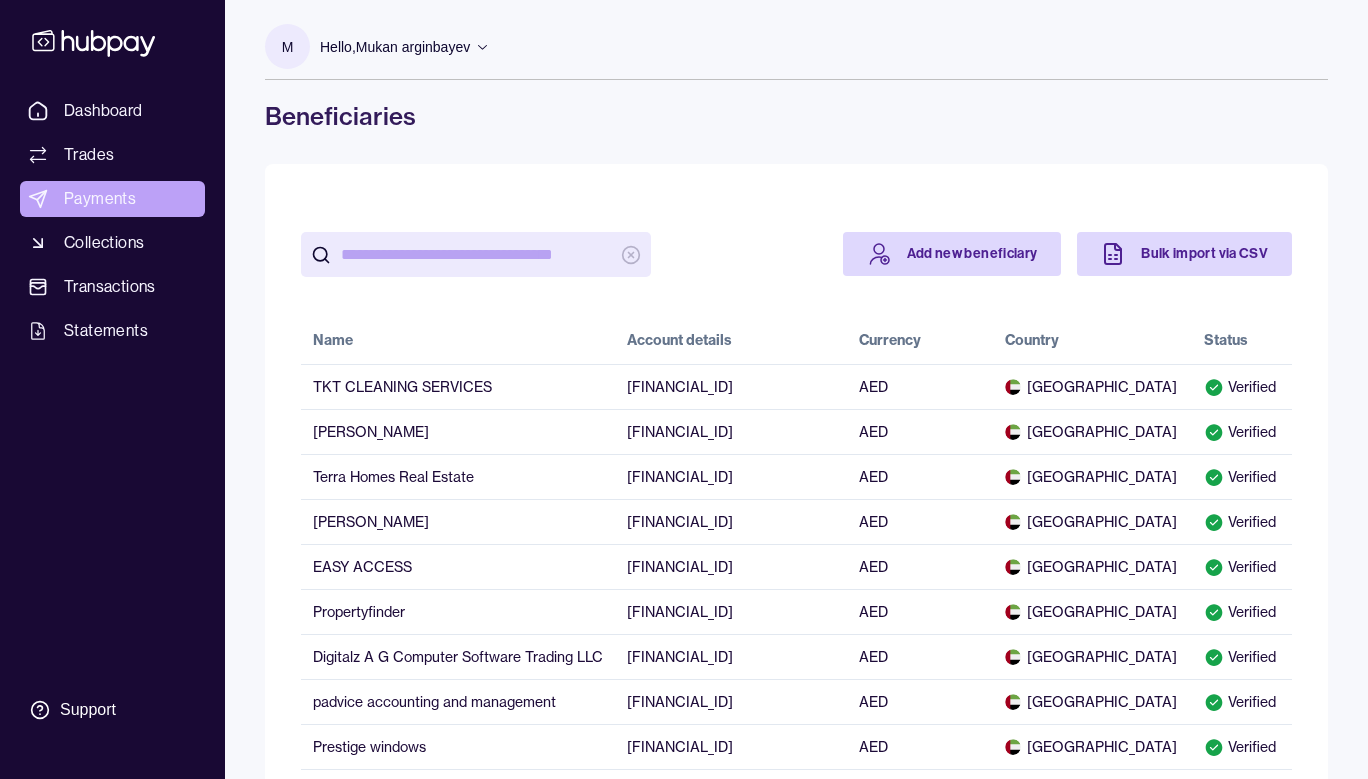 click on "Dashboard Trades Payments Collections Transactions Statements" at bounding box center (112, 221) 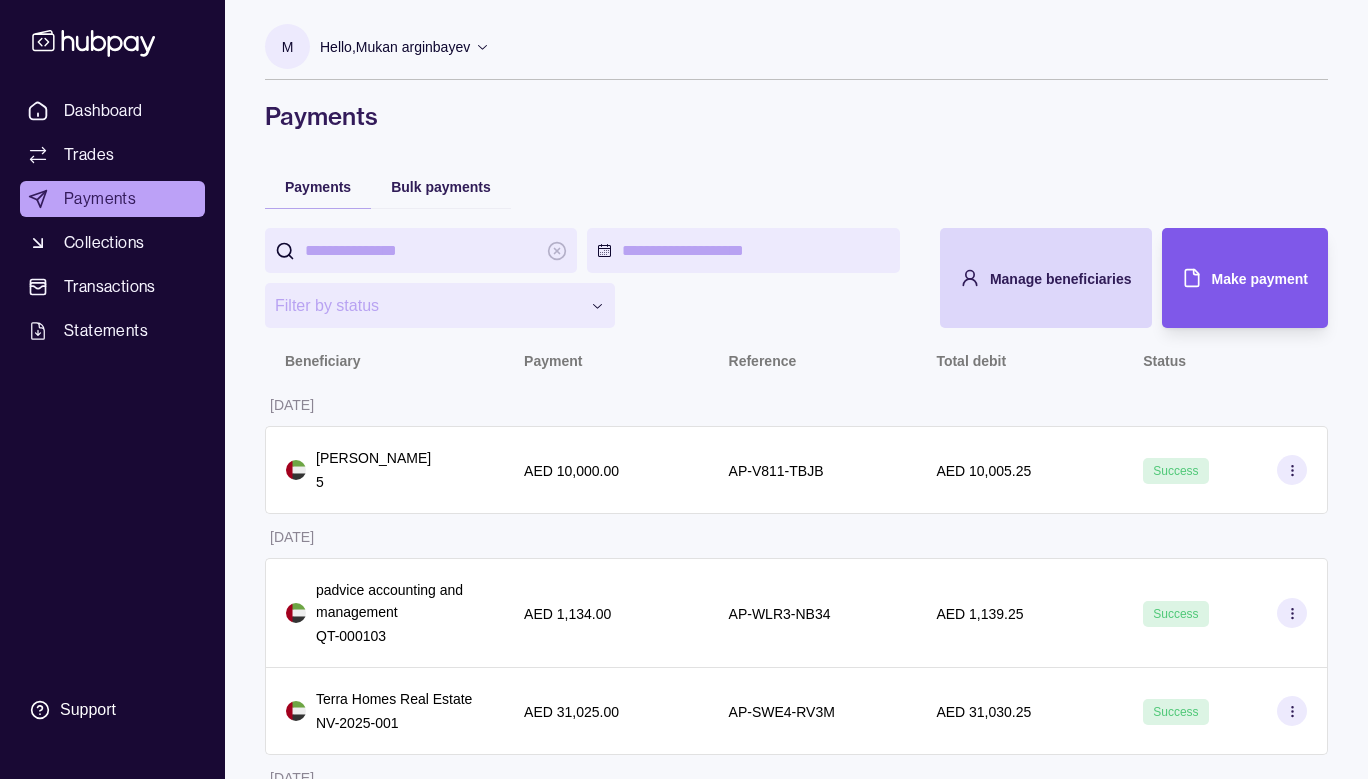 click on "Make payment" at bounding box center (1230, 278) 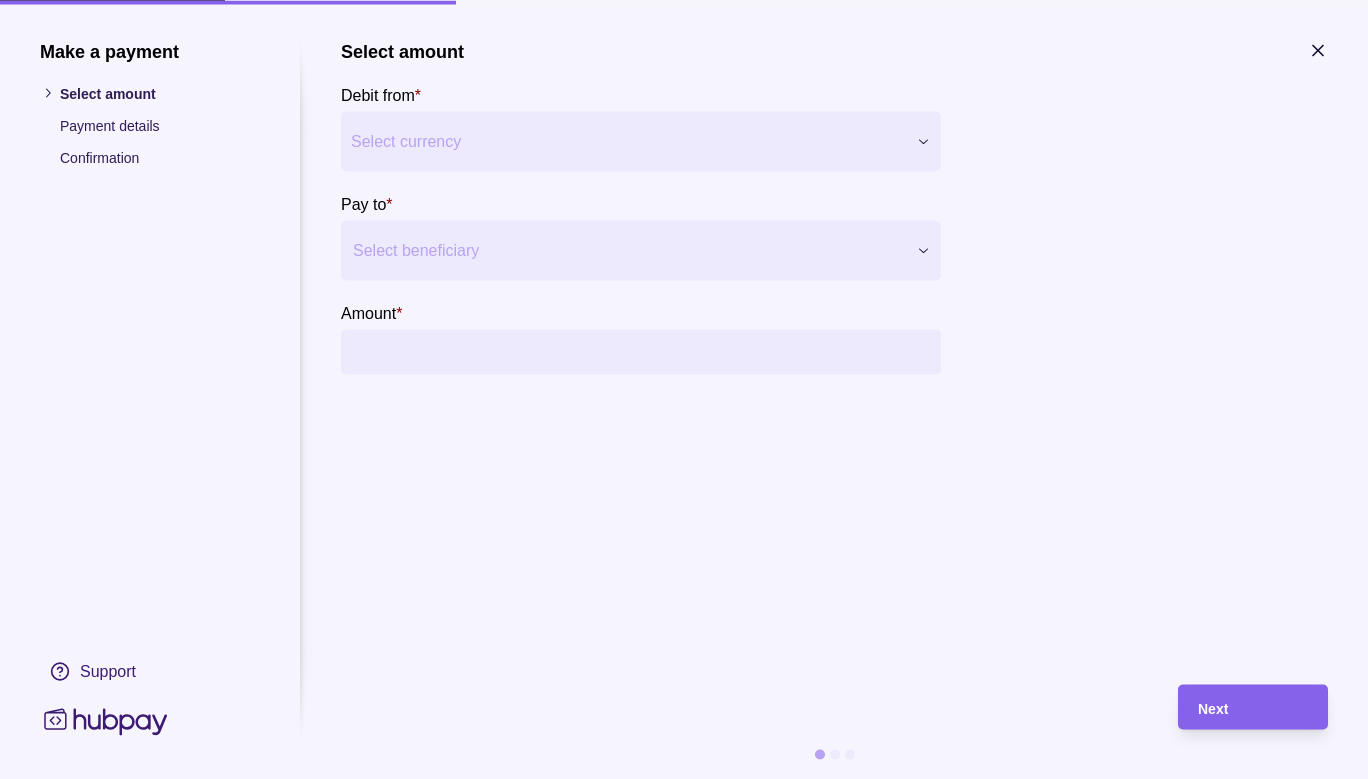 click on "Select currency" at bounding box center [628, 141] 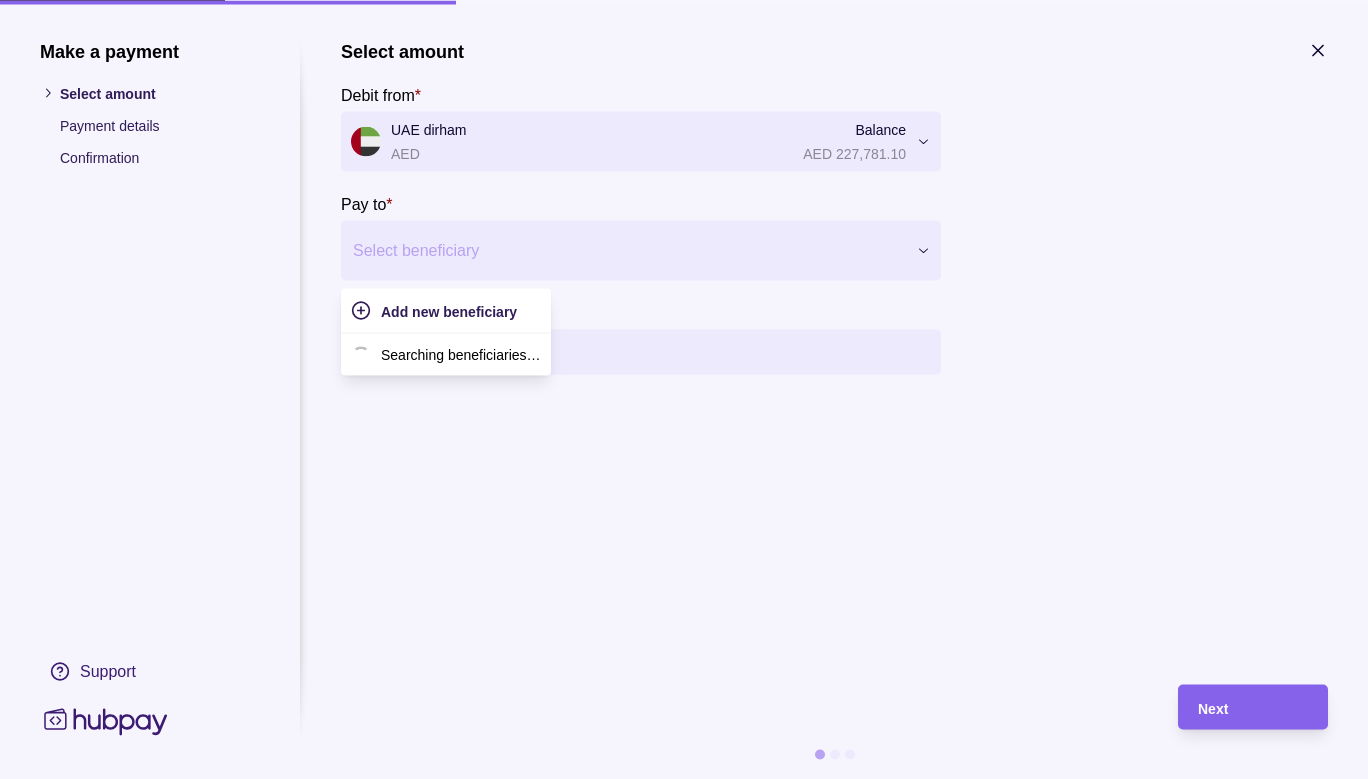 click at bounding box center [628, 250] 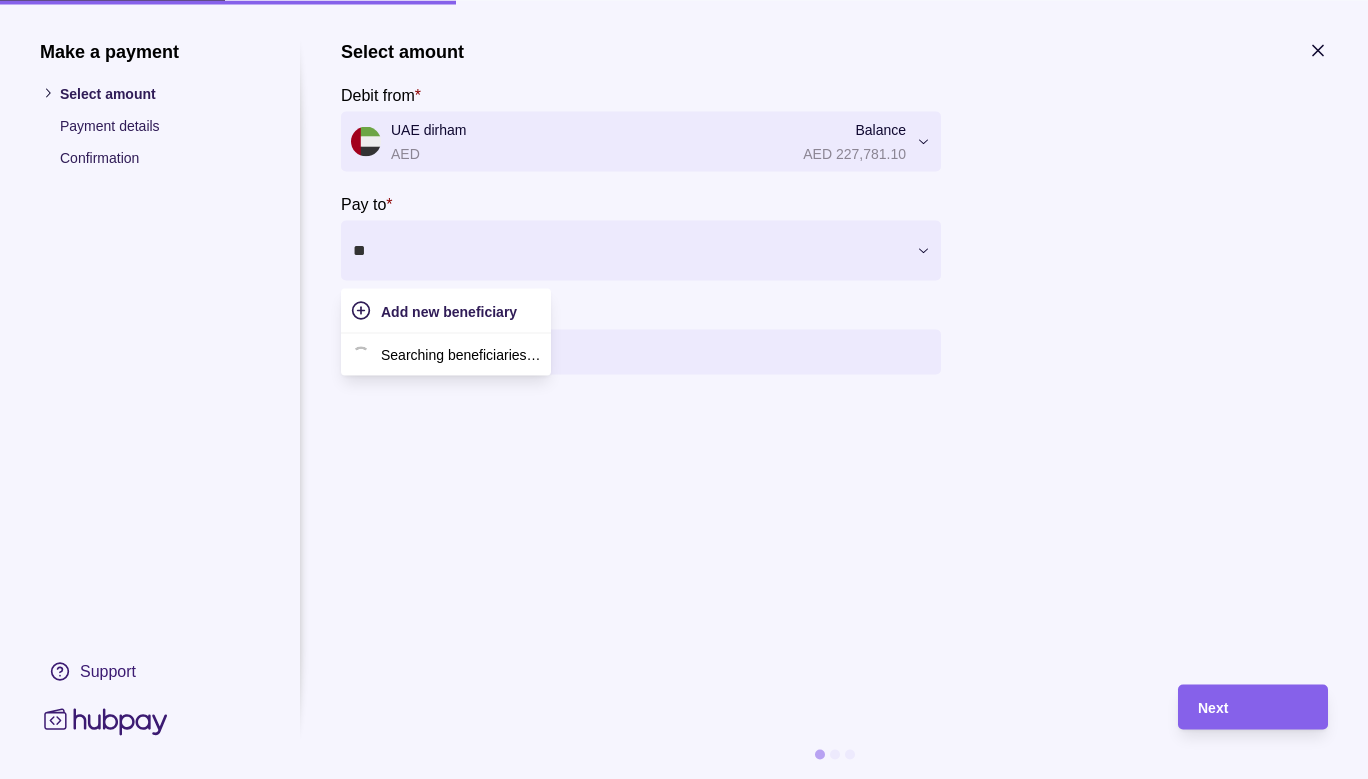 type on "***" 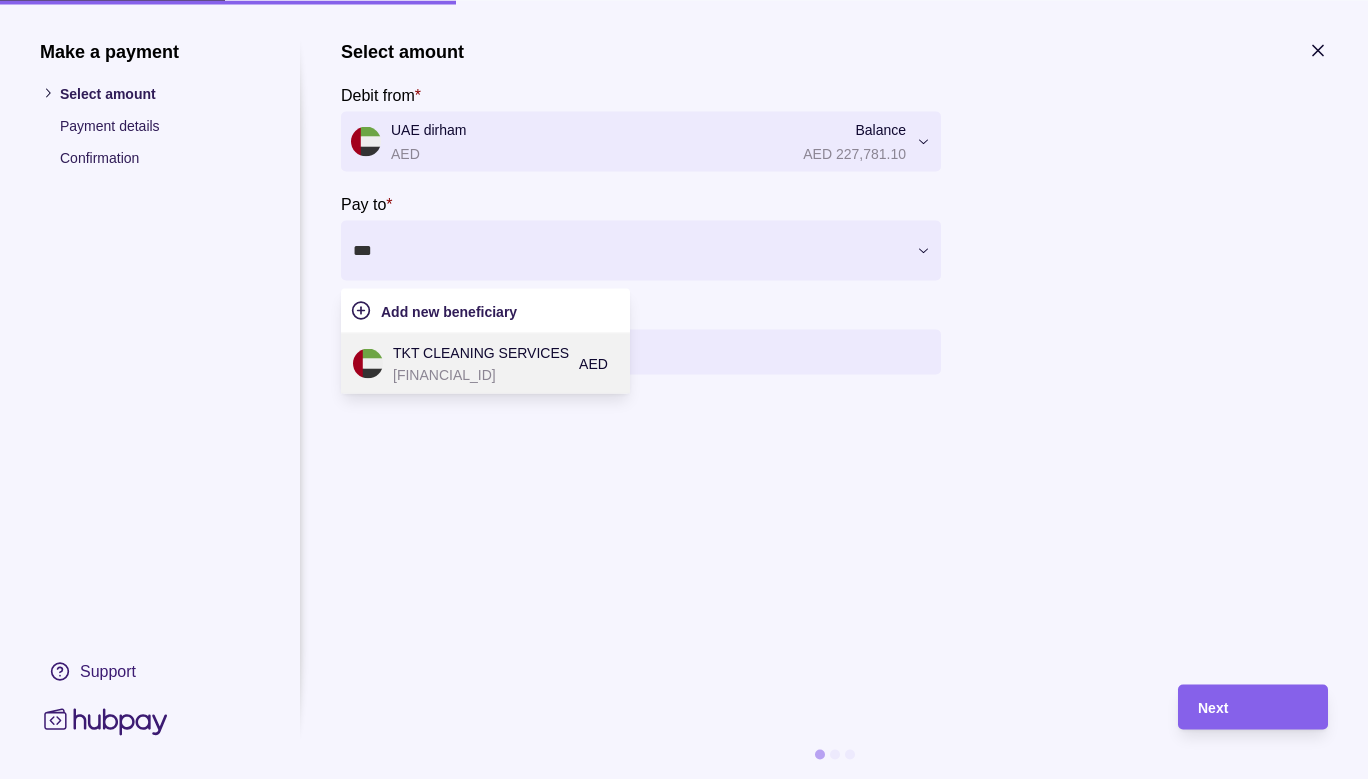 click on "[FINANCIAL_ID]" at bounding box center [481, 374] 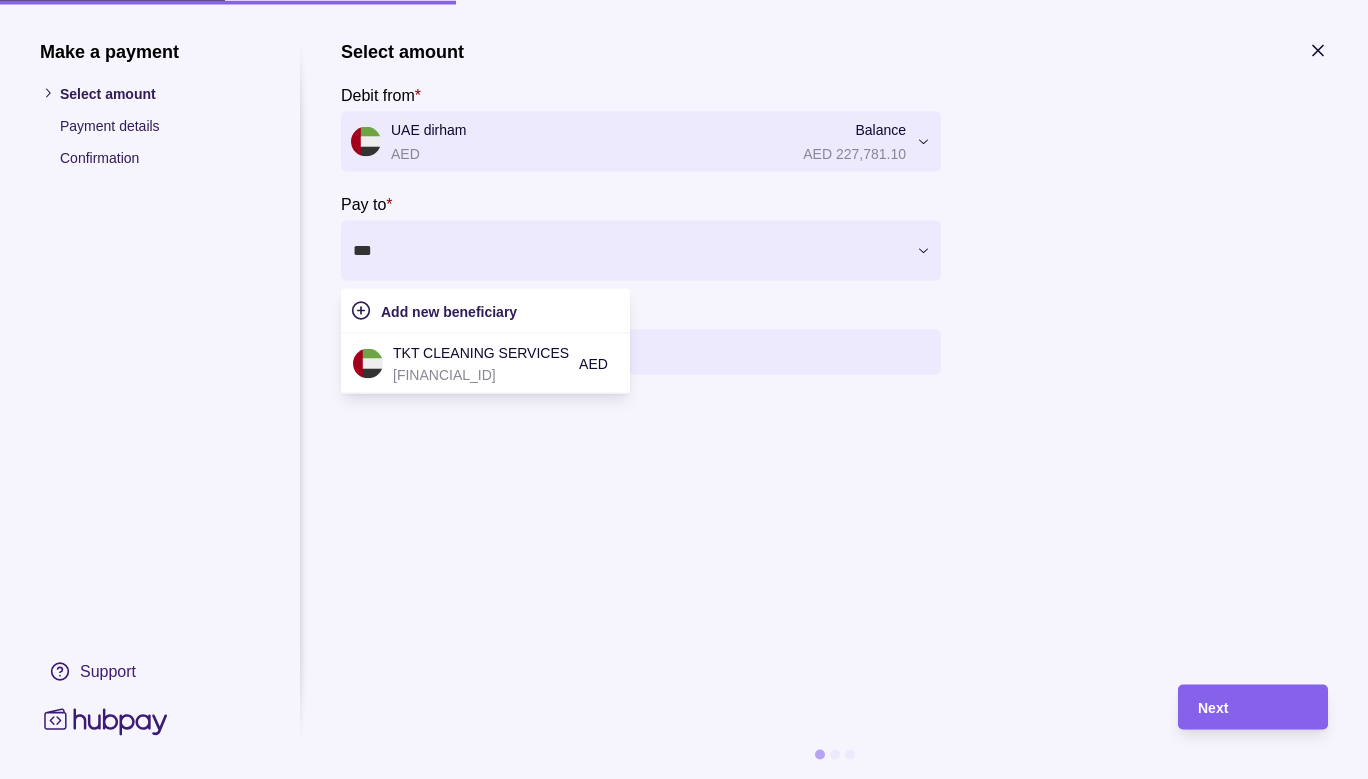 type 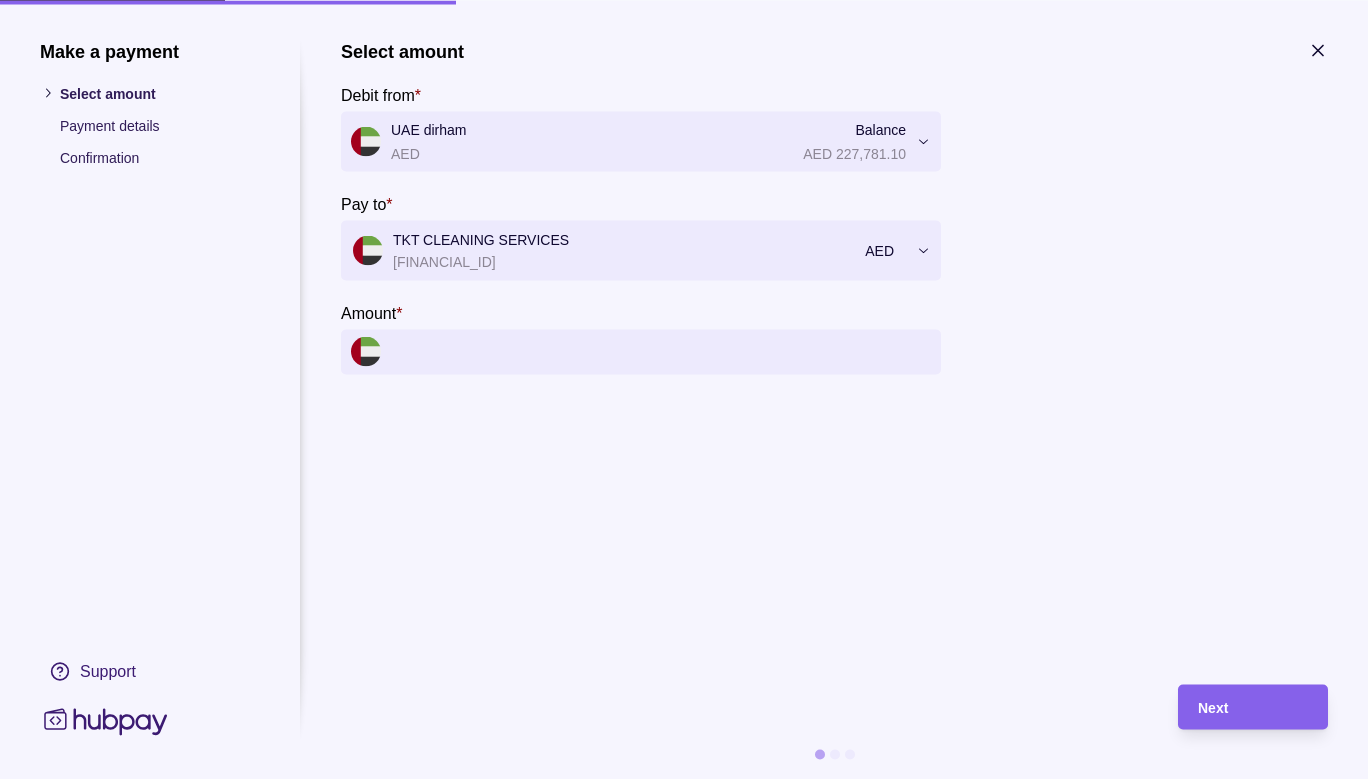 click on "Amount  *" at bounding box center [661, 351] 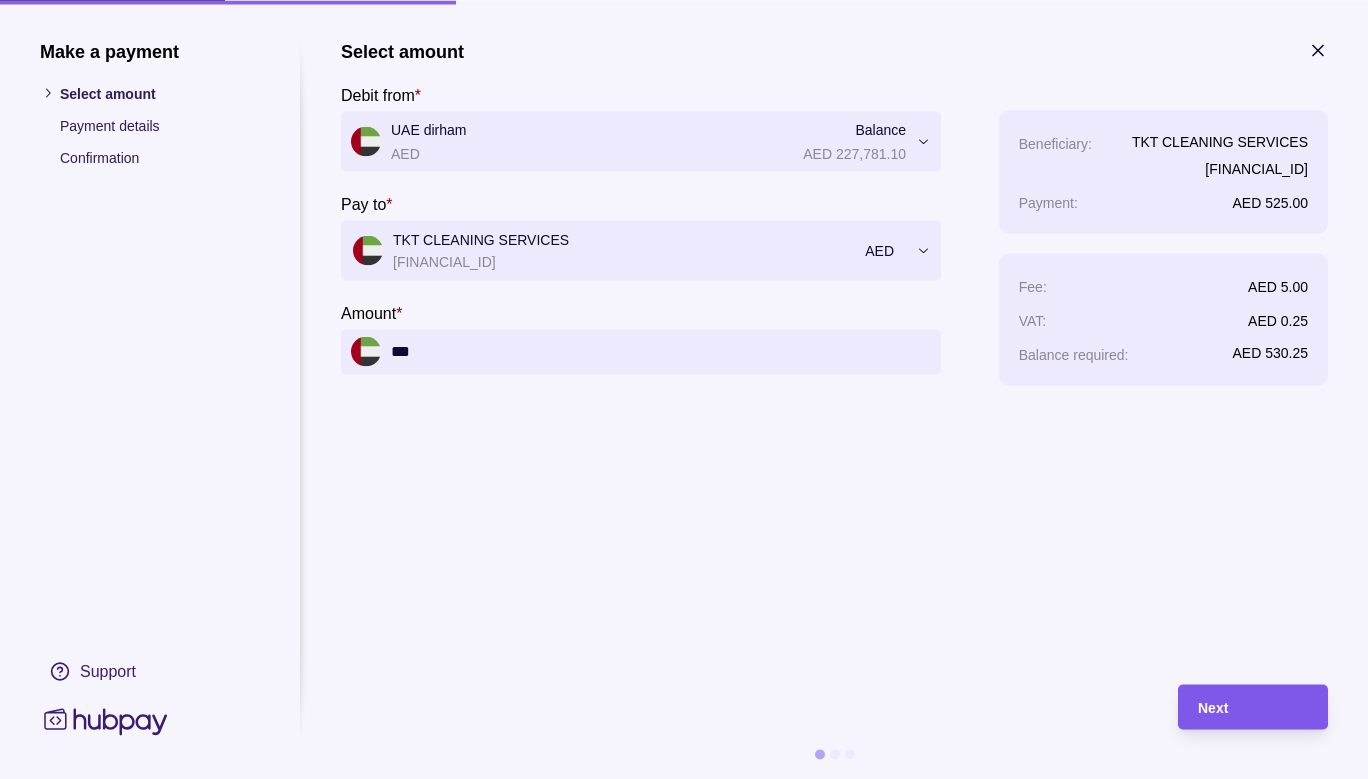 type on "***" 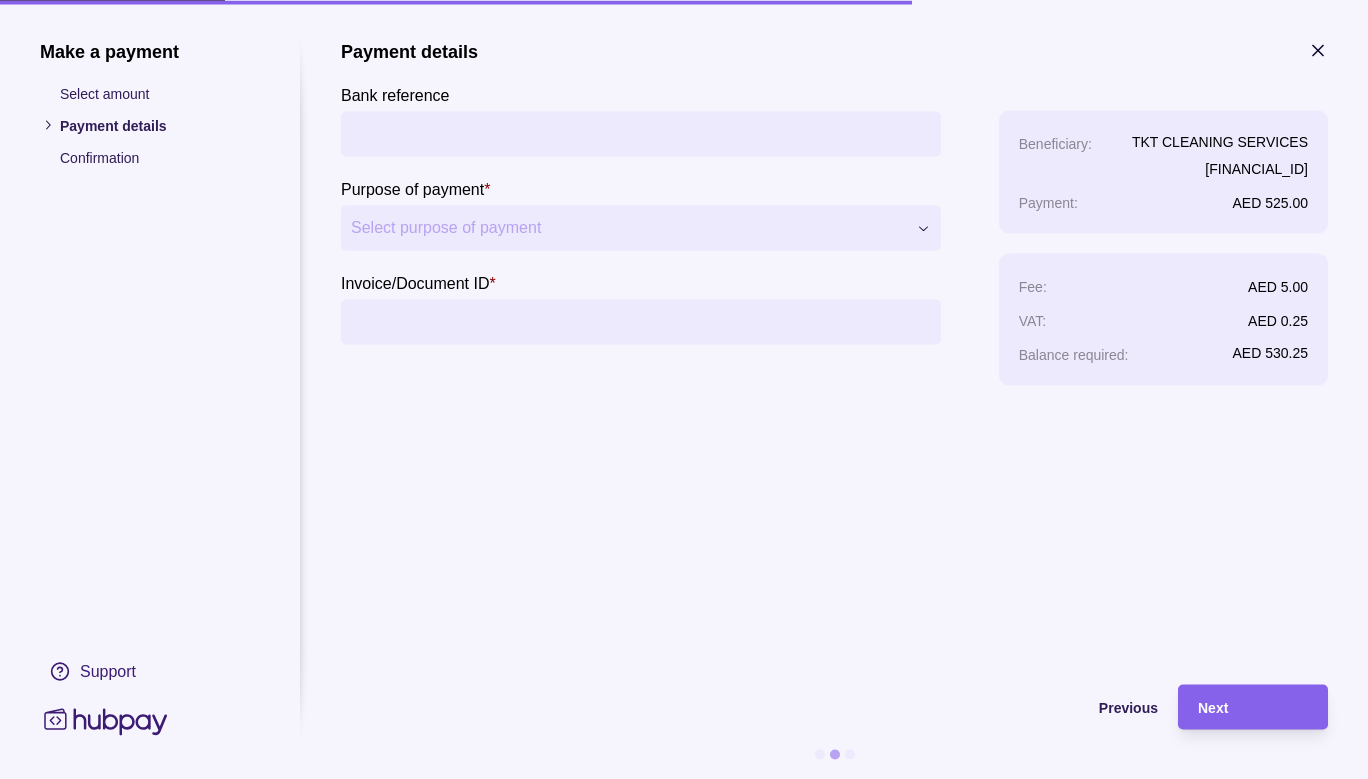 click on "Invoice/Document ID  *" at bounding box center [641, 321] 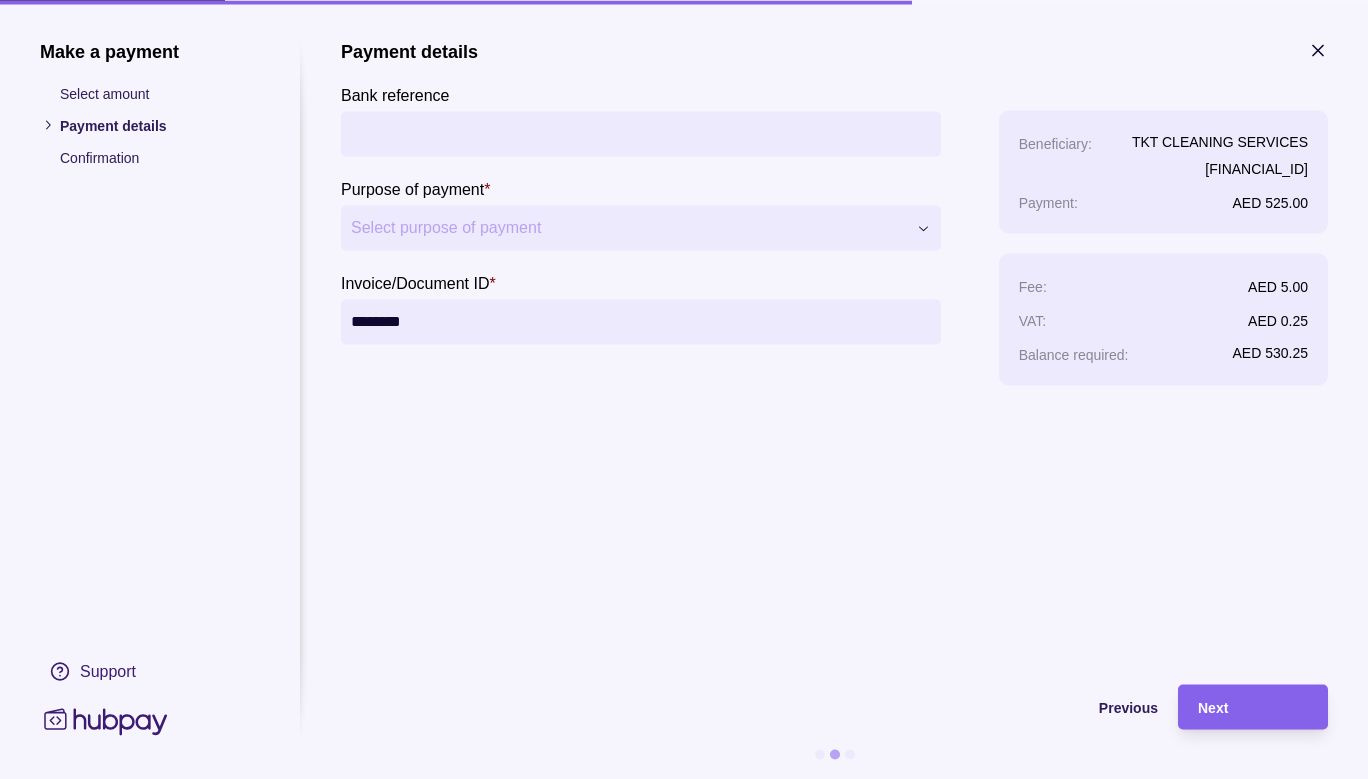 type on "********" 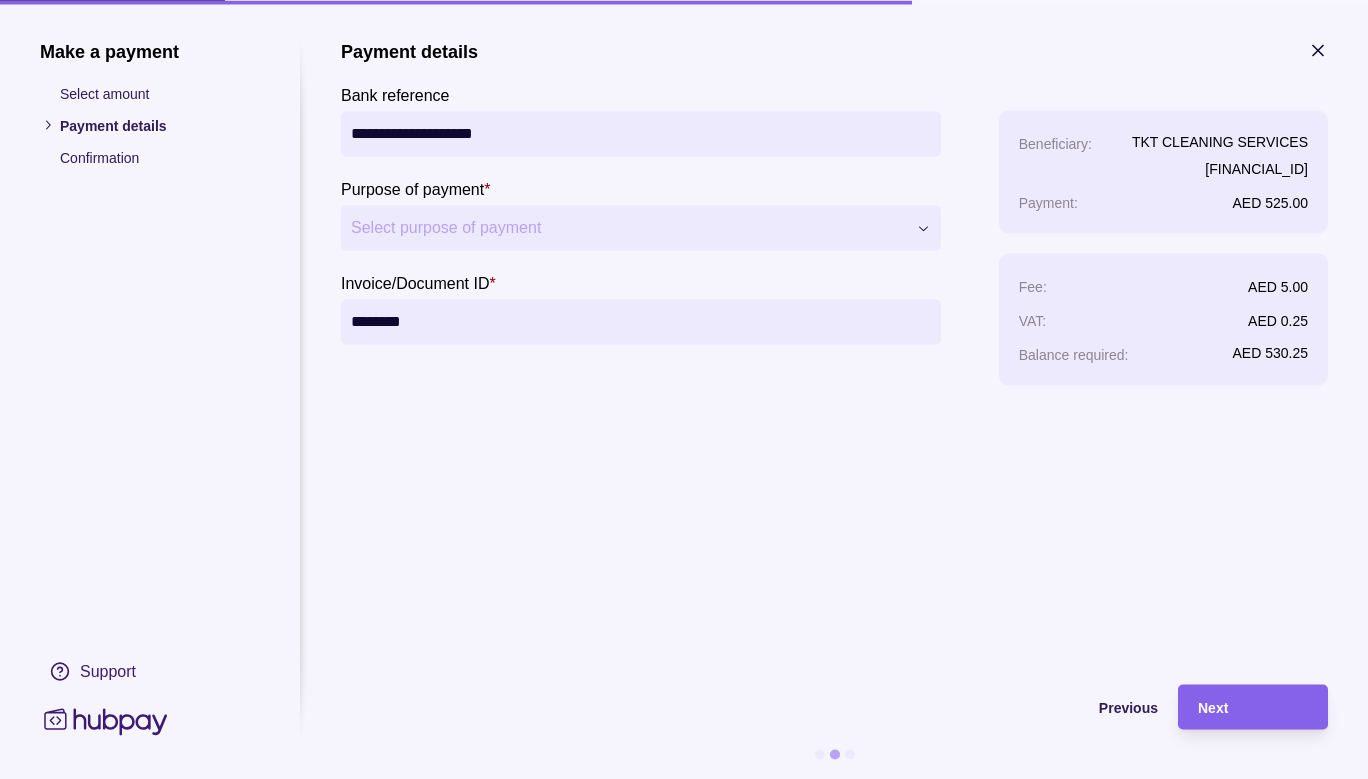 type on "**********" 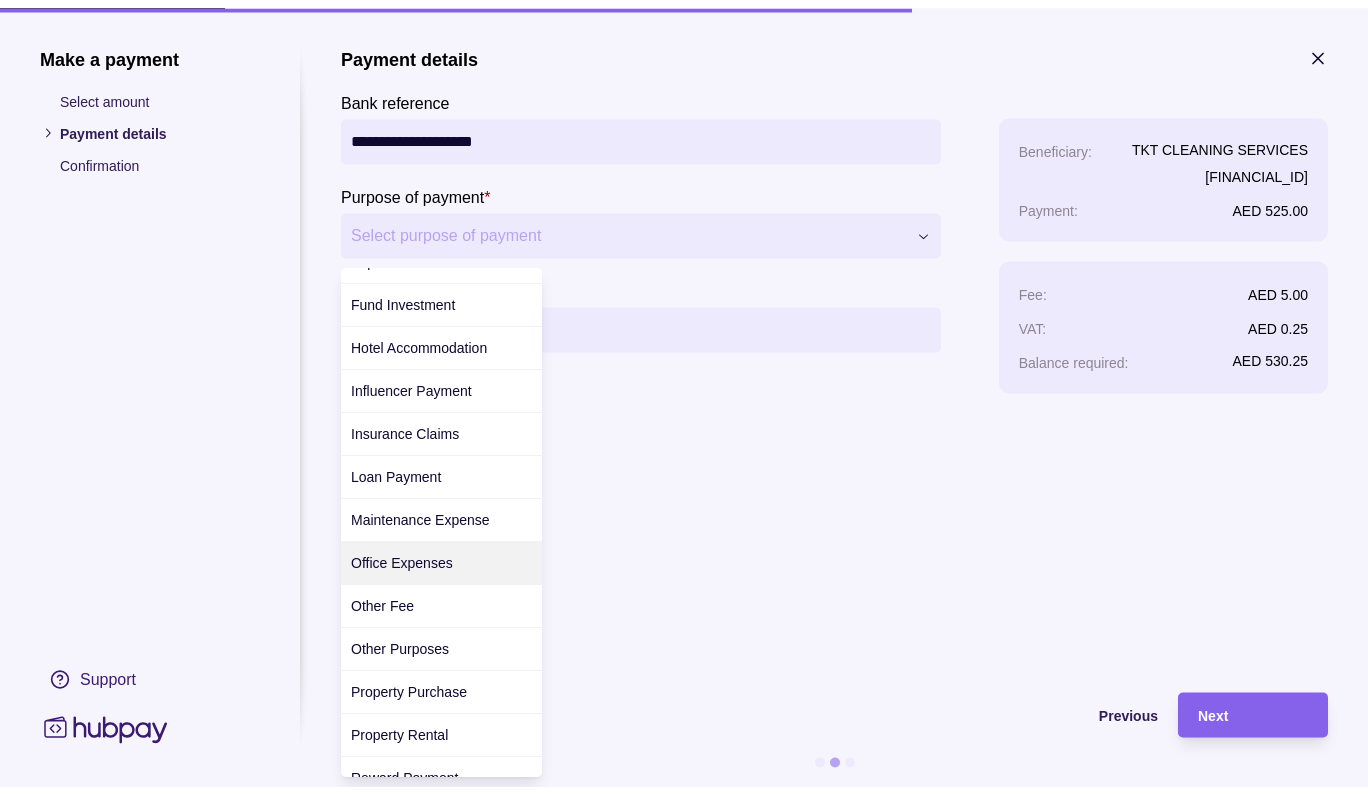 scroll, scrollTop: 351, scrollLeft: 0, axis: vertical 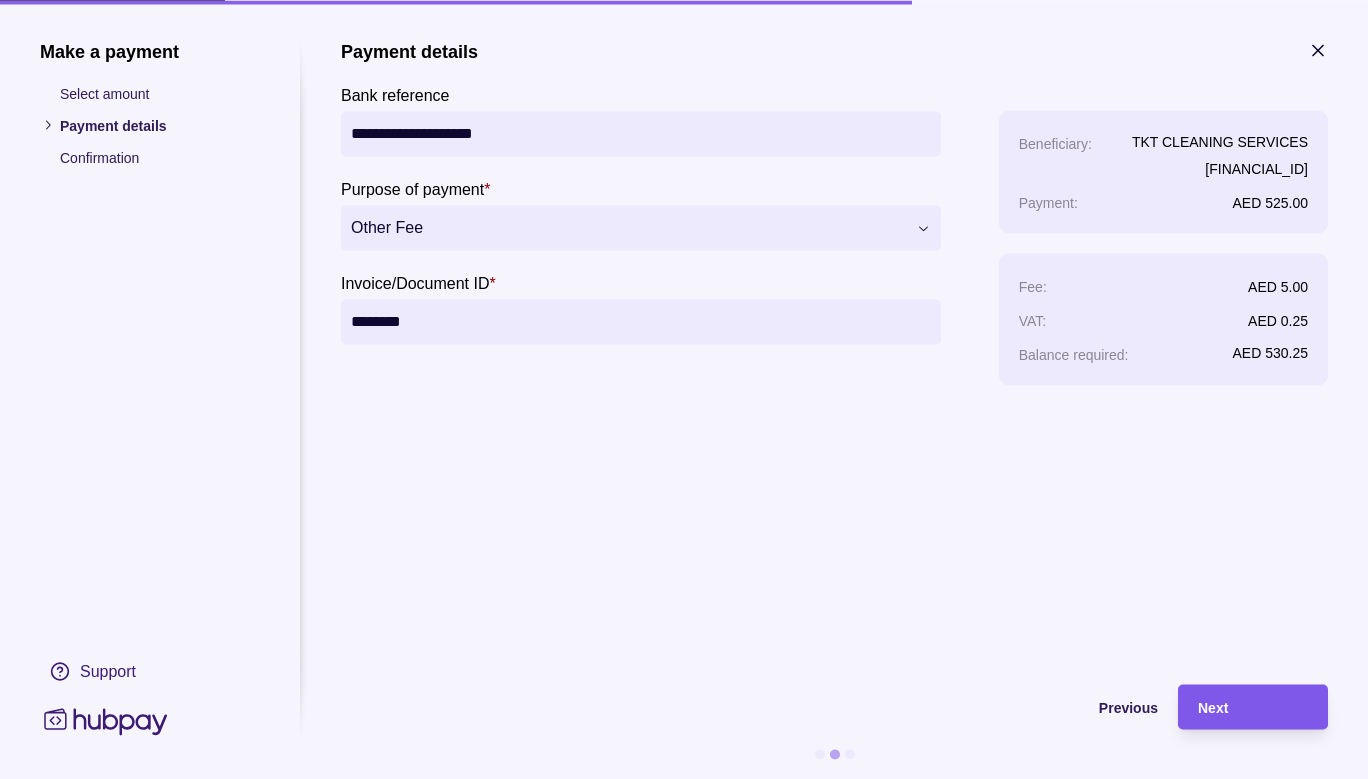 click on "Next" at bounding box center (1213, 708) 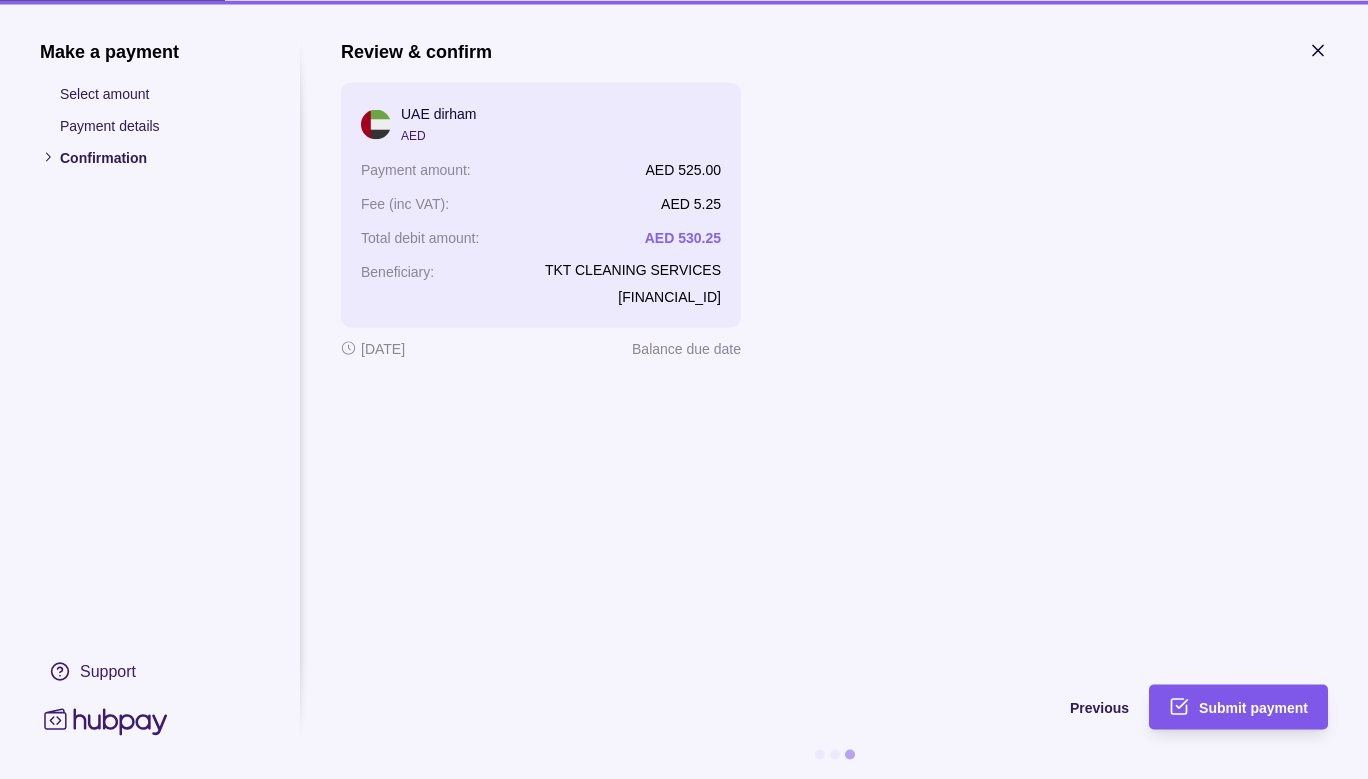 click on "Submit payment" at bounding box center [1253, 708] 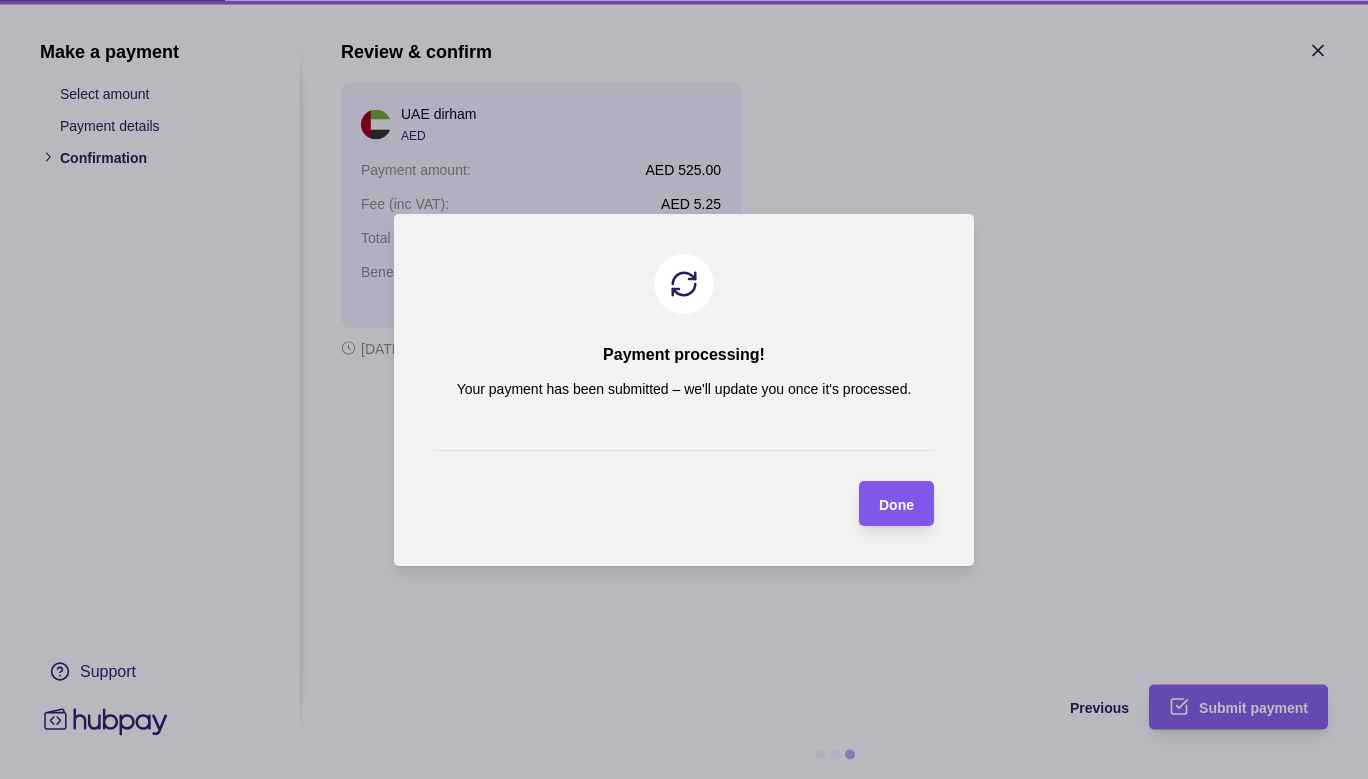 click on "Done" at bounding box center [896, 504] 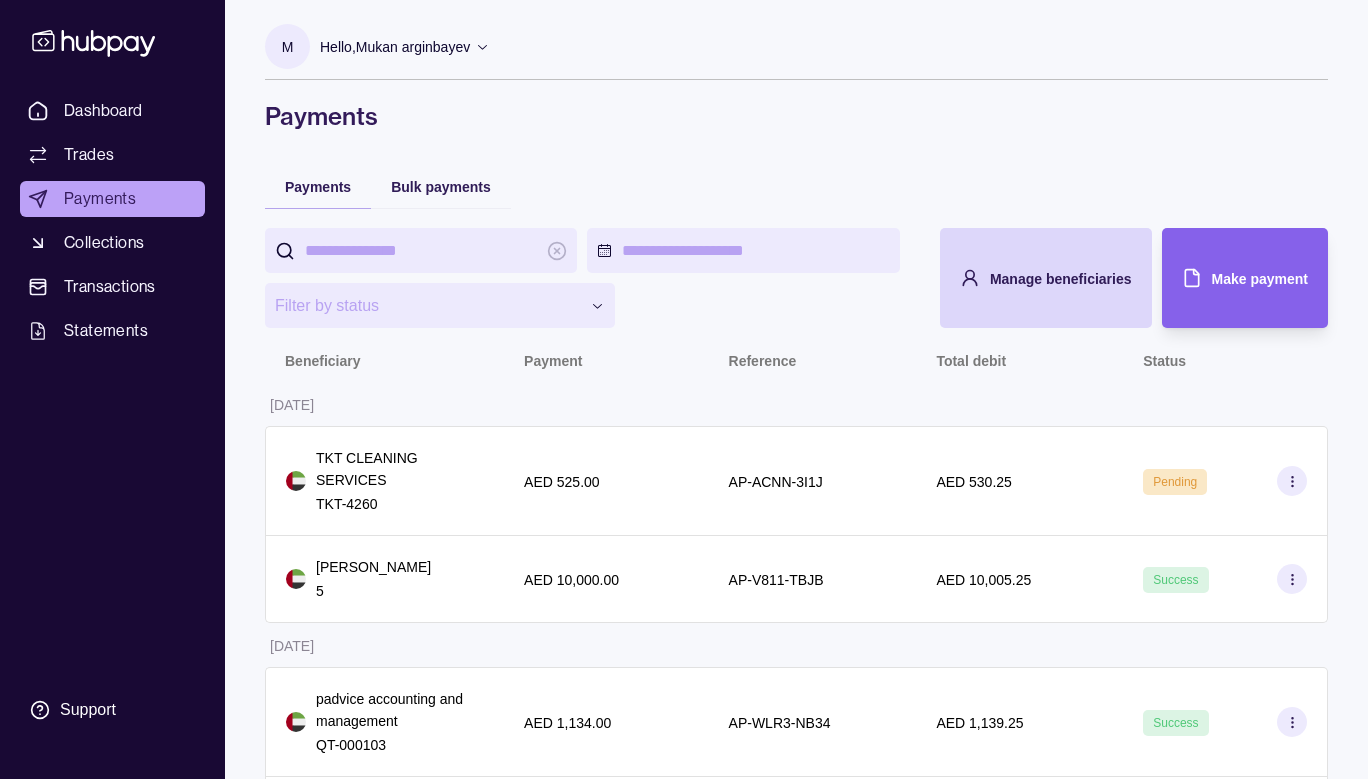 click on "Pending" at bounding box center [1225, 481] 